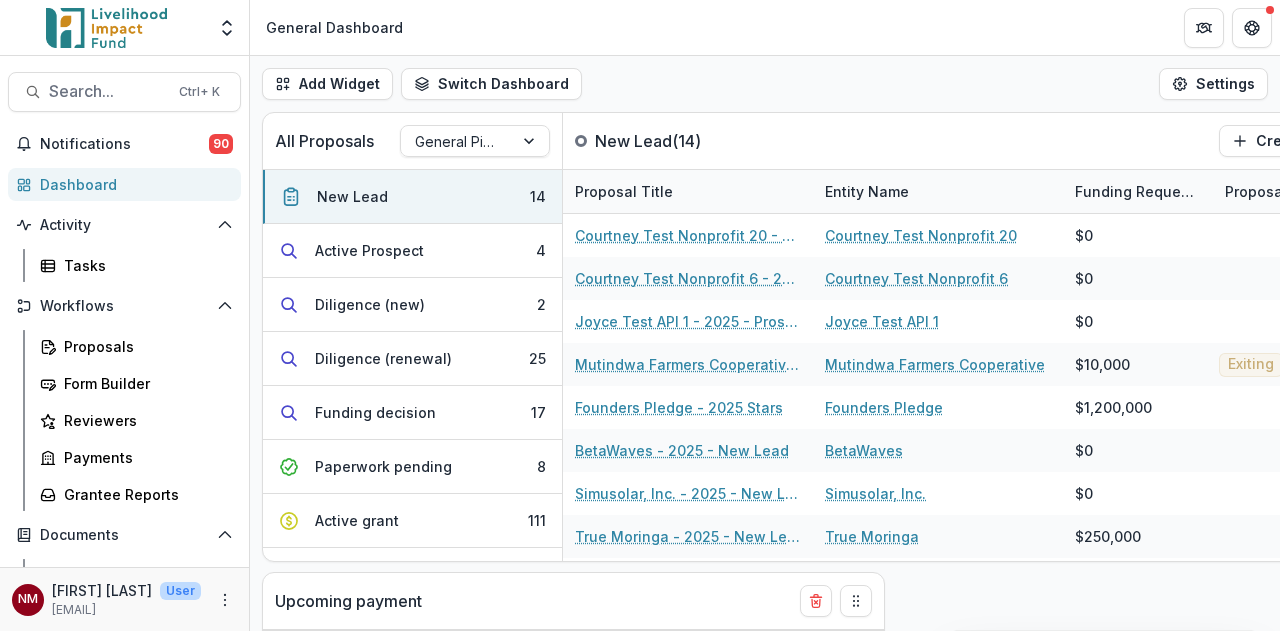 select on "******" 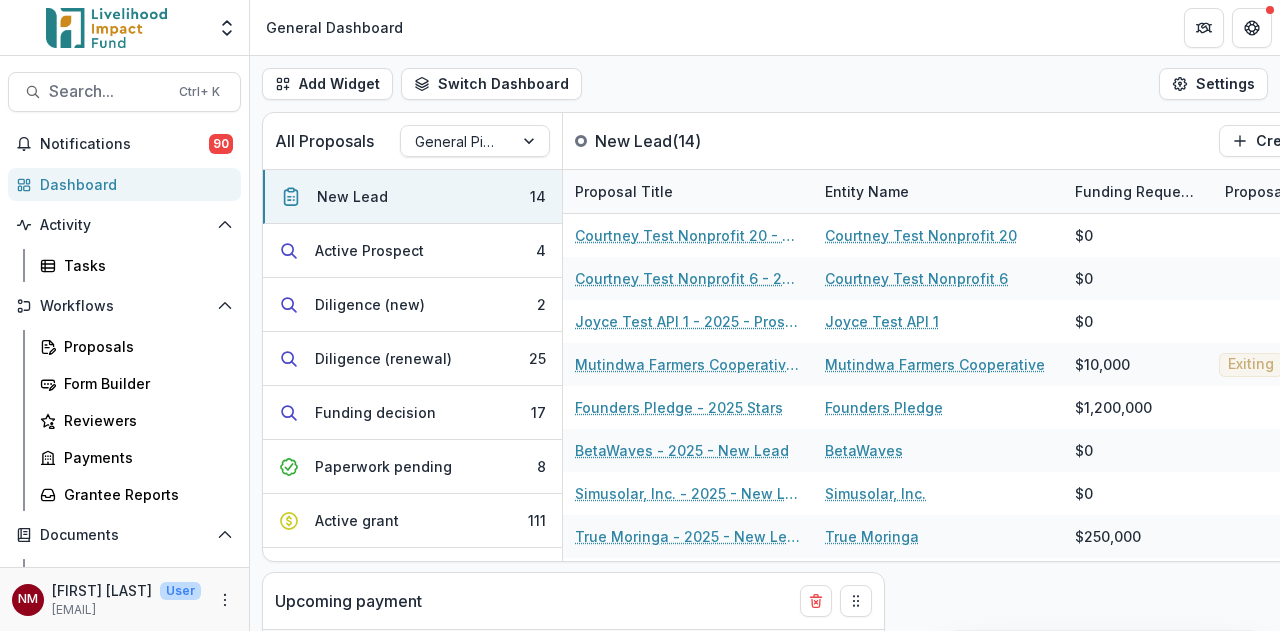 select on "******" 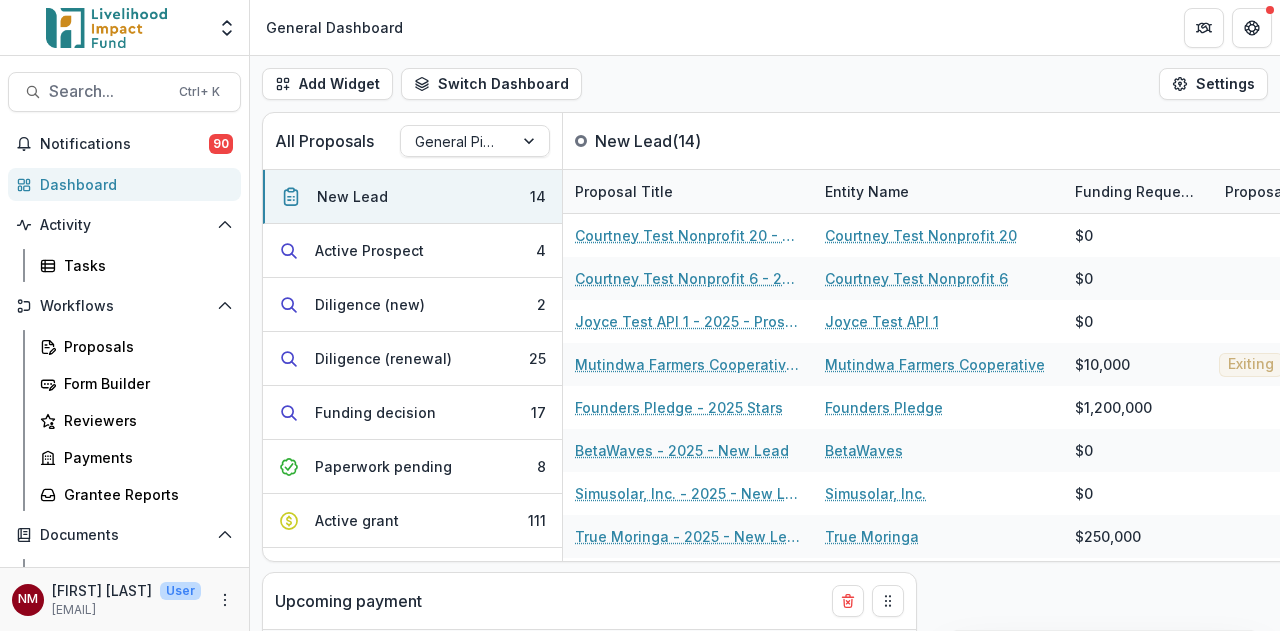select on "******" 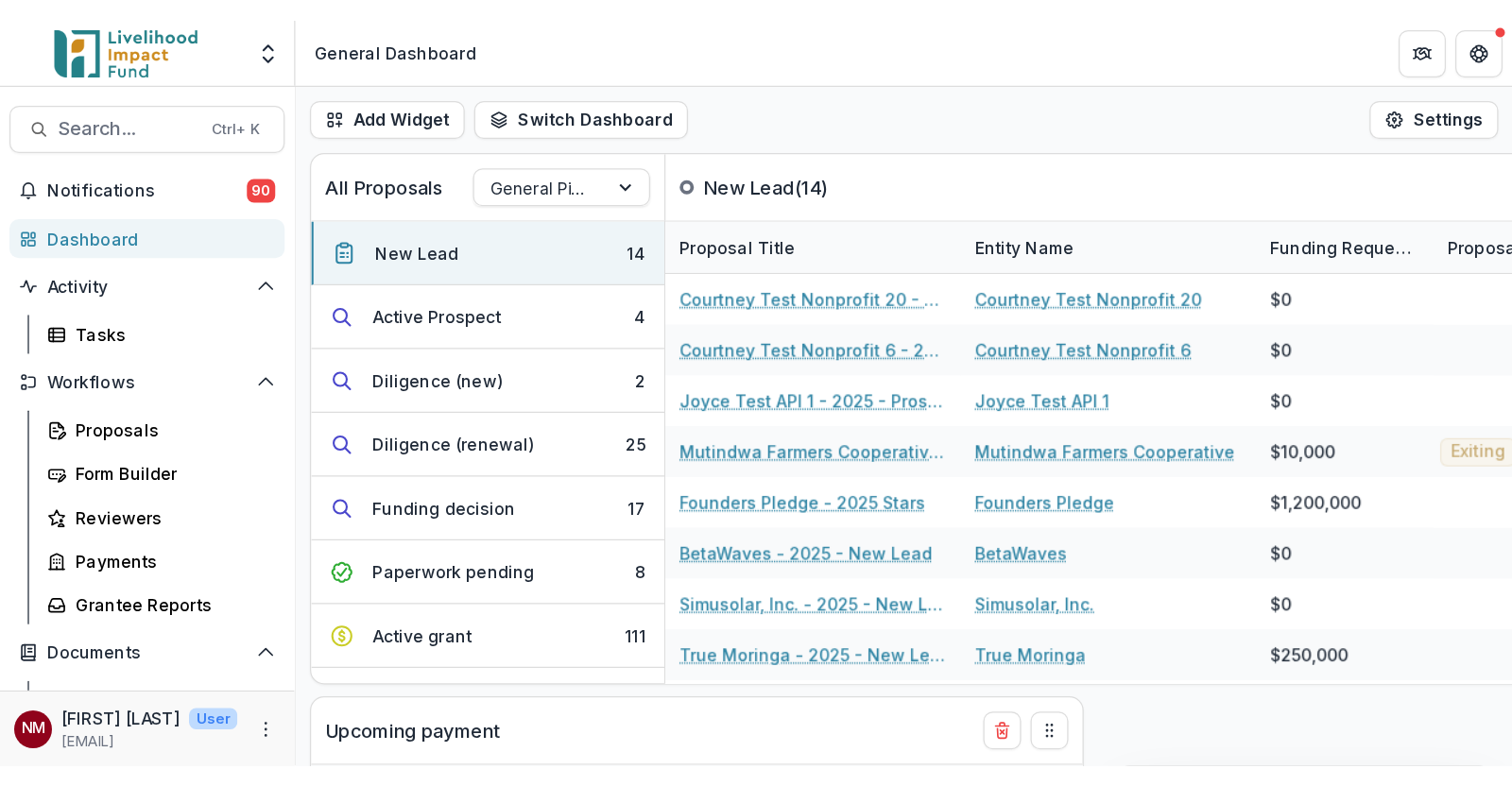 scroll, scrollTop: 0, scrollLeft: 0, axis: both 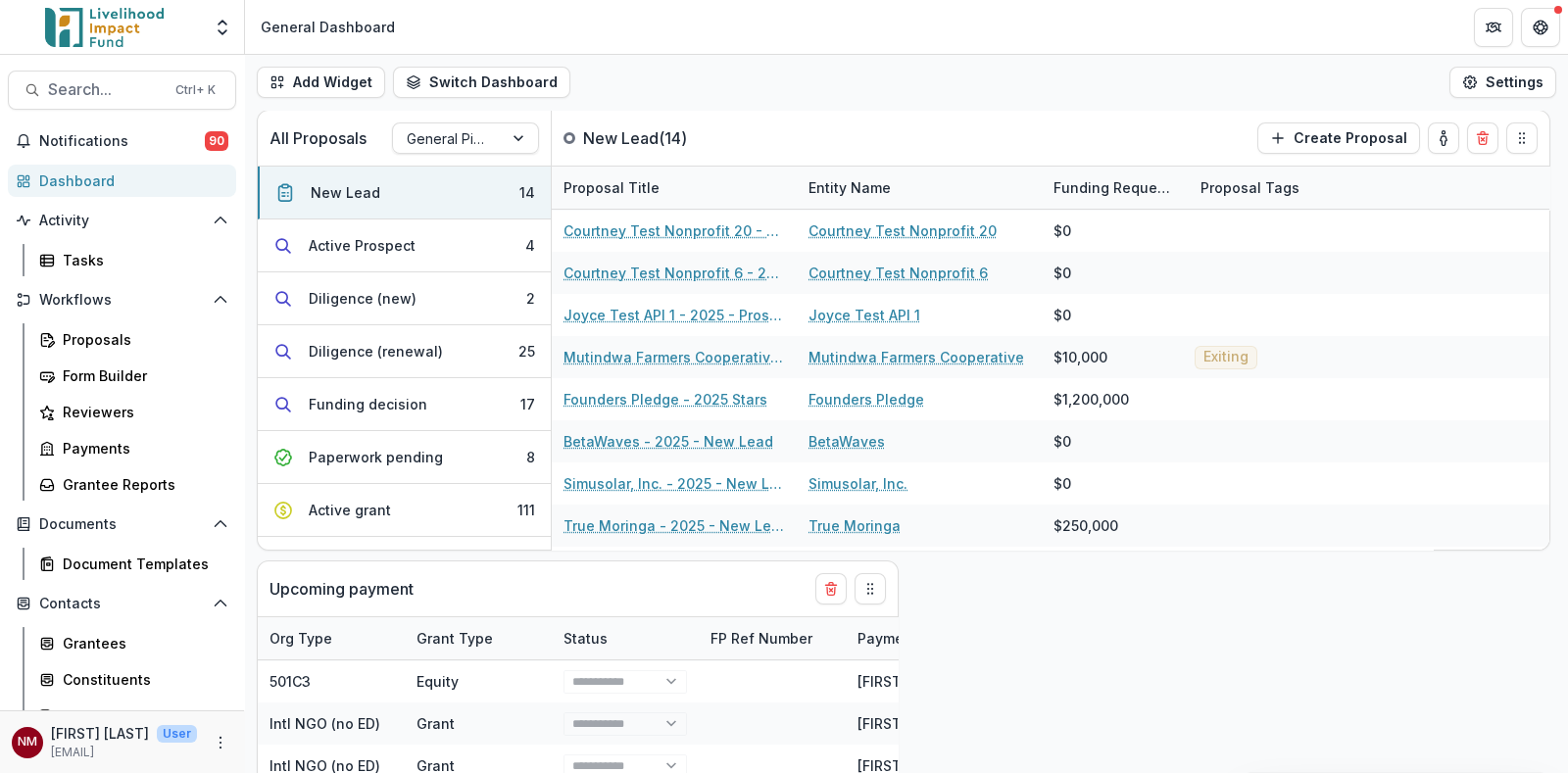 select on "******" 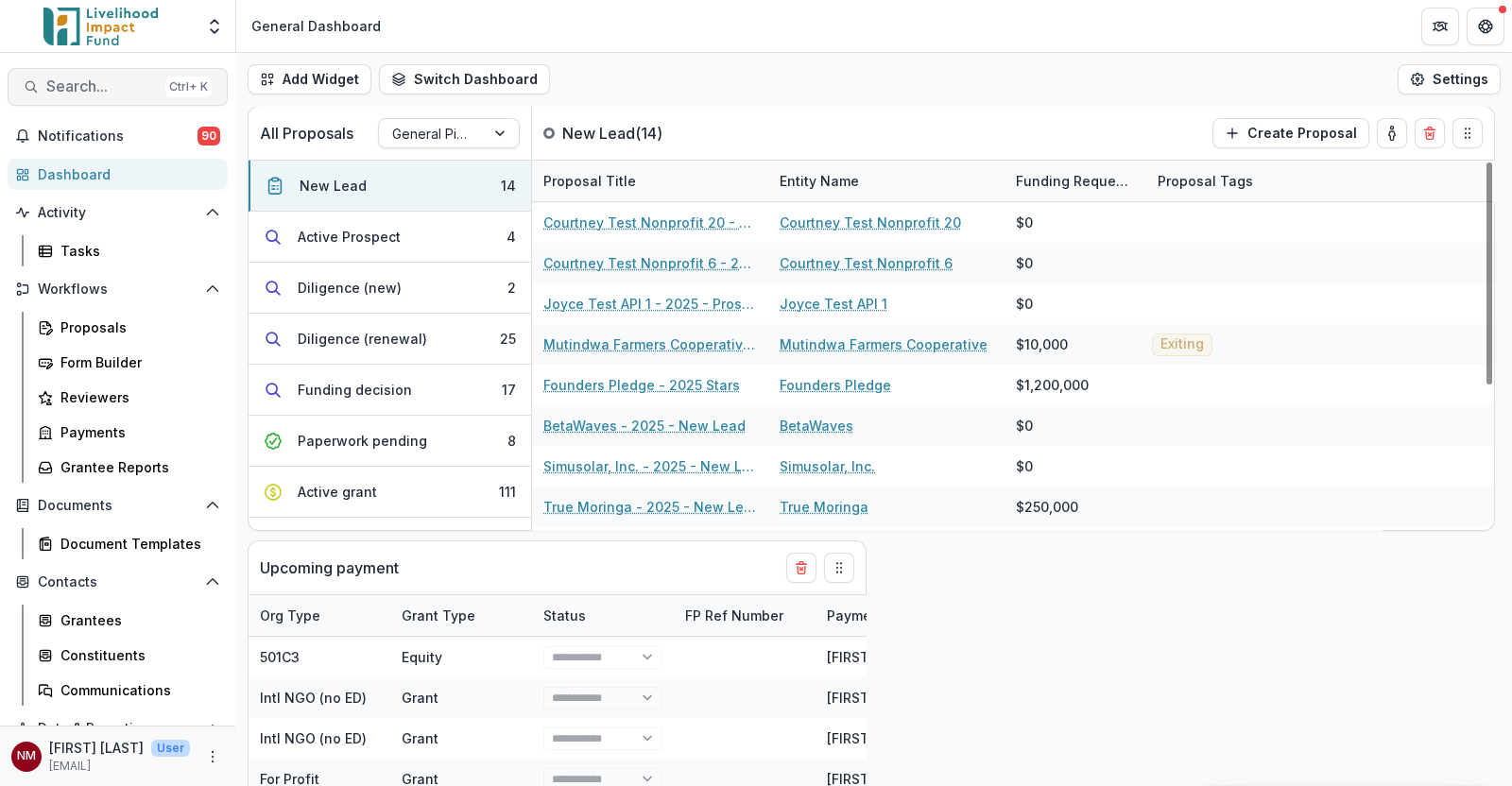 click on "Search... Ctrl  + K" at bounding box center [117, 87] 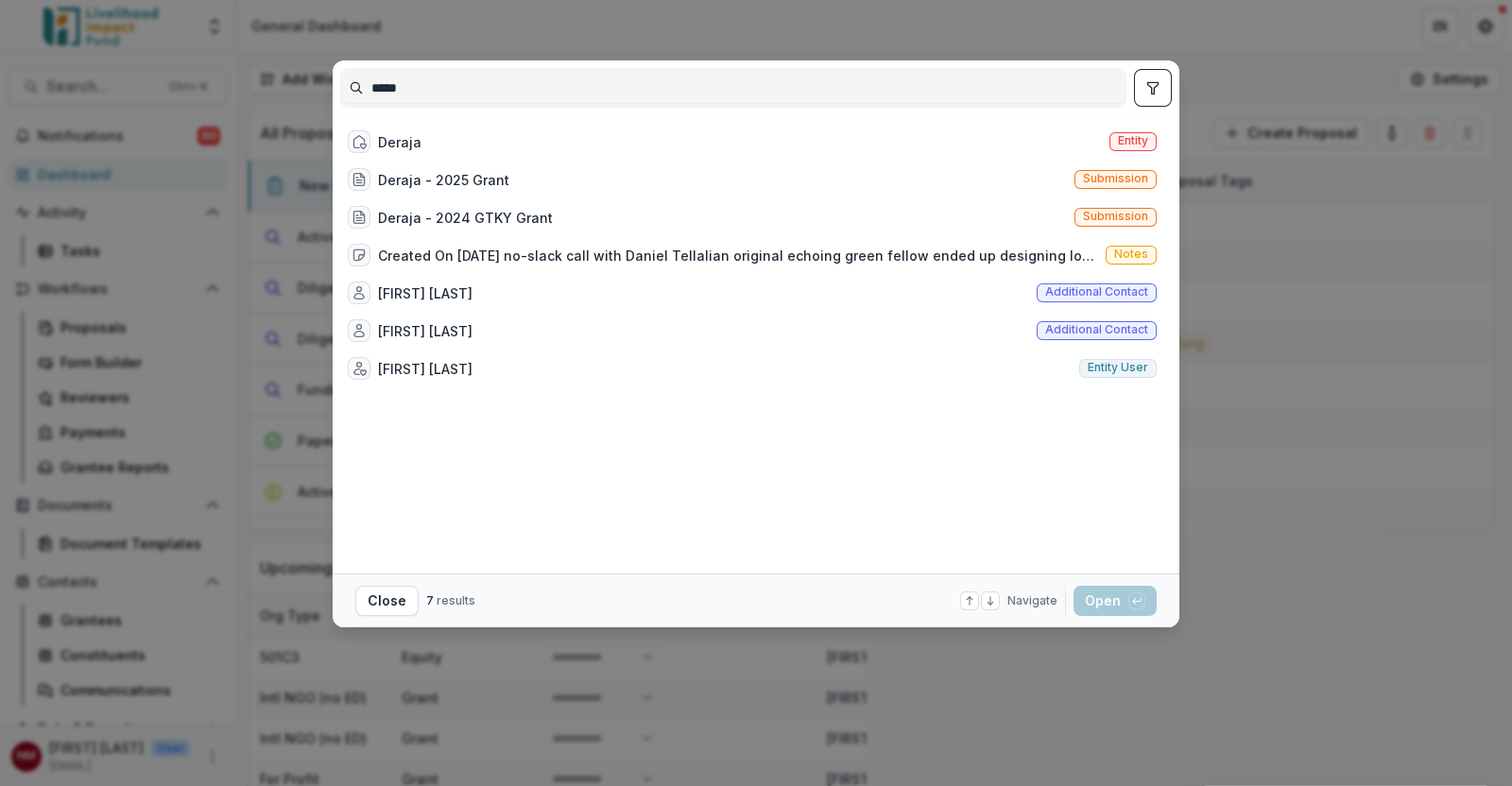 type on "******" 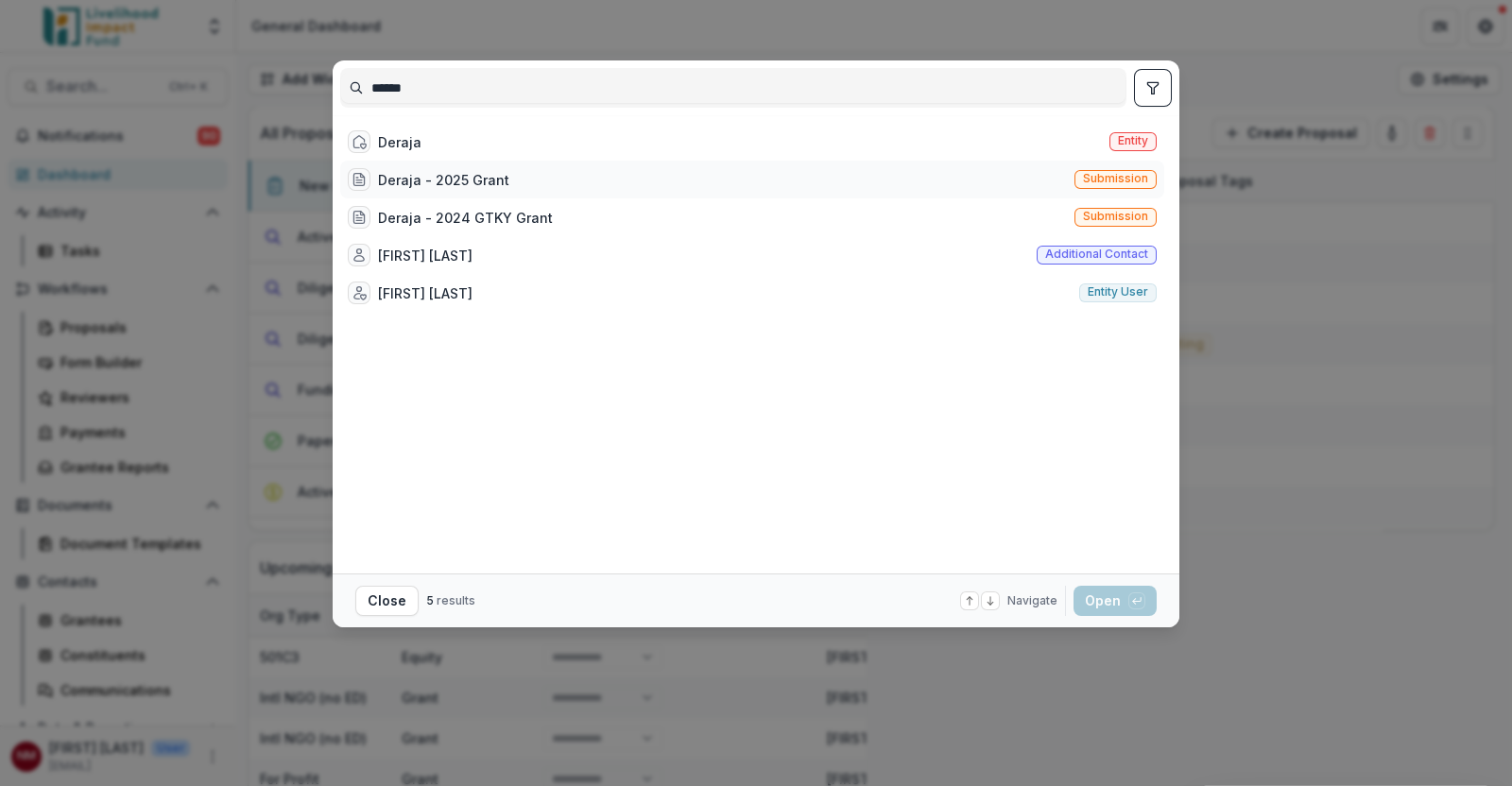 select on "******" 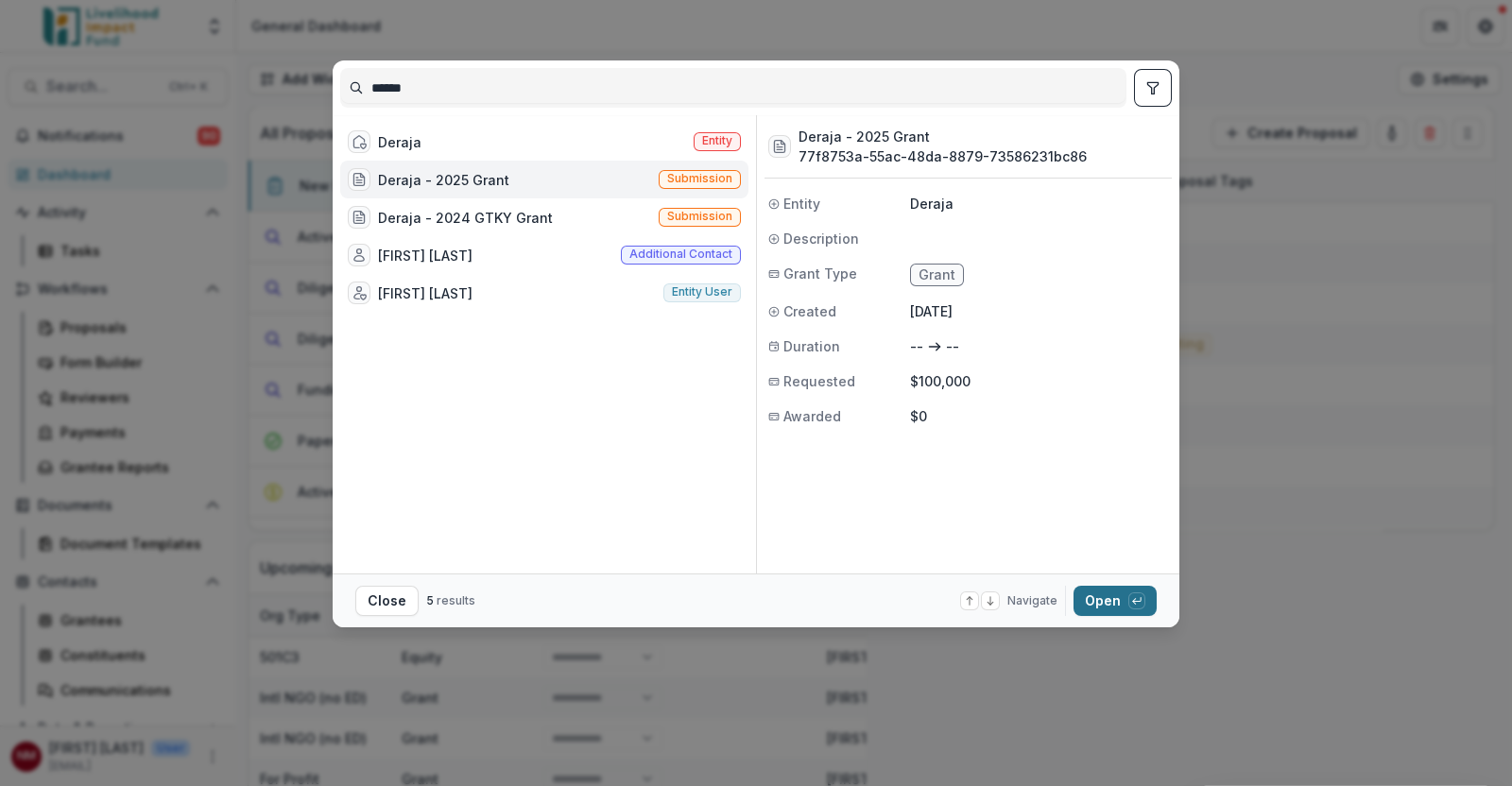 click on "Open with enter key" at bounding box center [1115, 601] 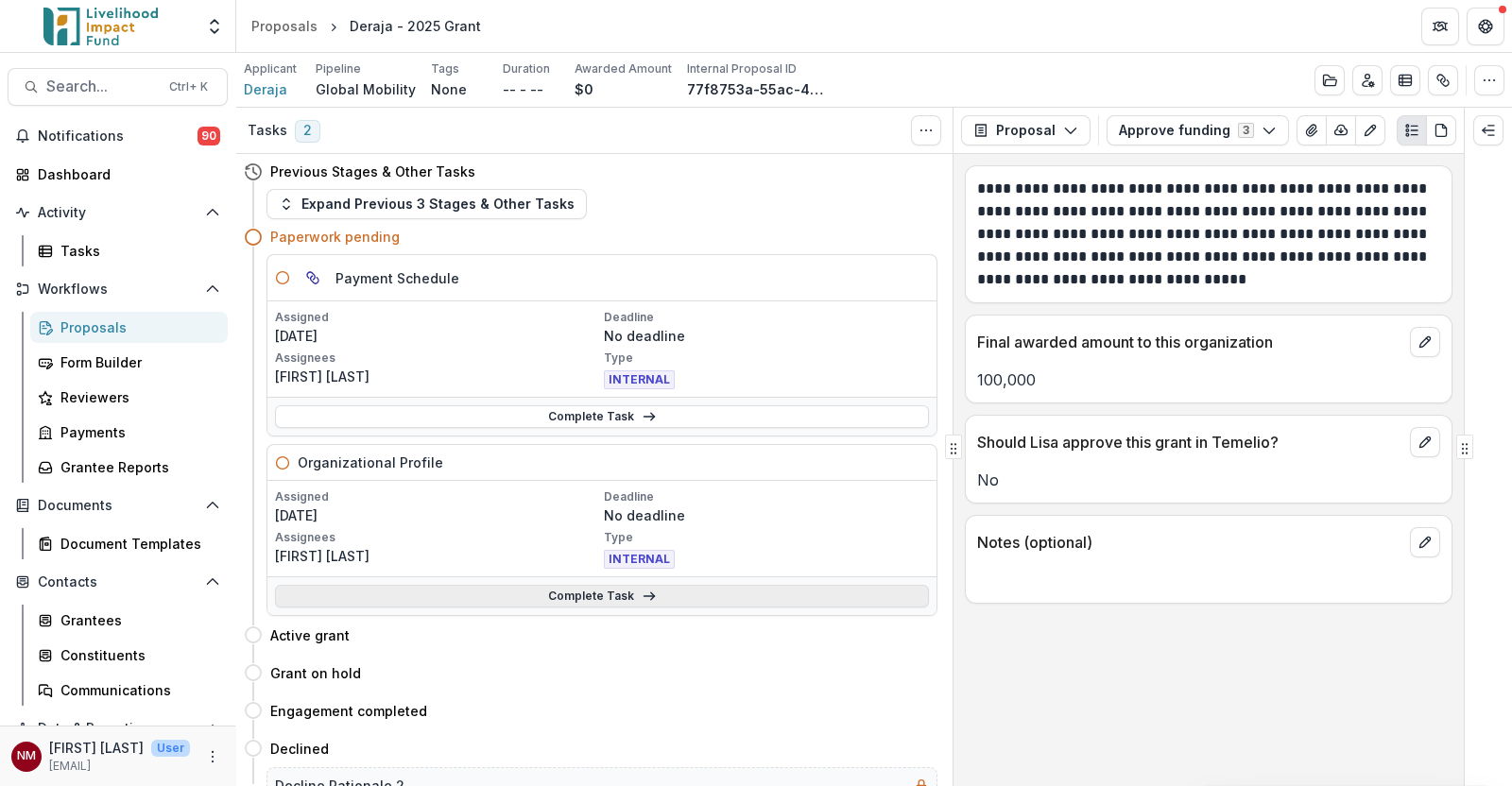click on "Complete Task" at bounding box center (602, 596) 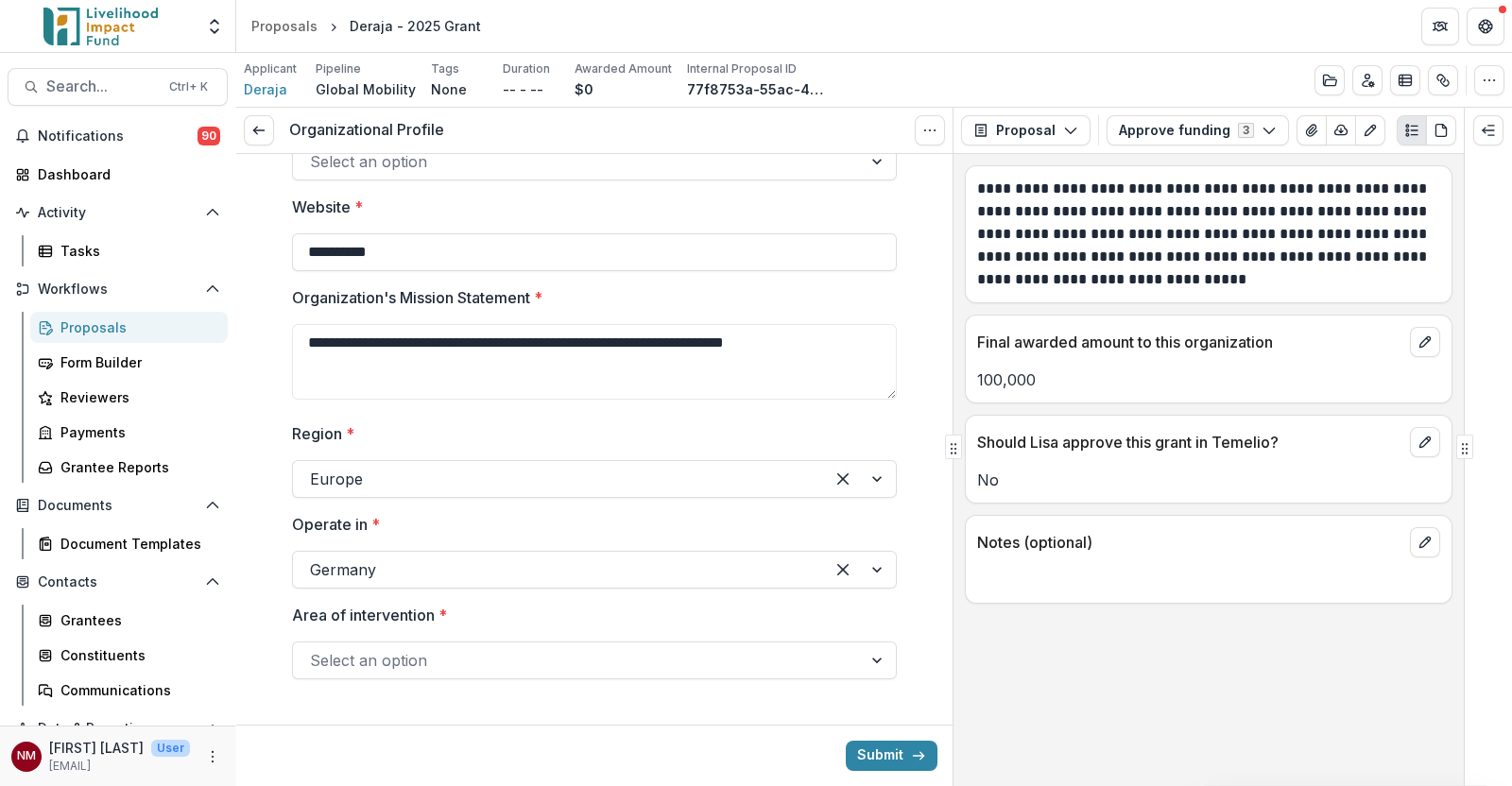 scroll, scrollTop: 395, scrollLeft: 0, axis: vertical 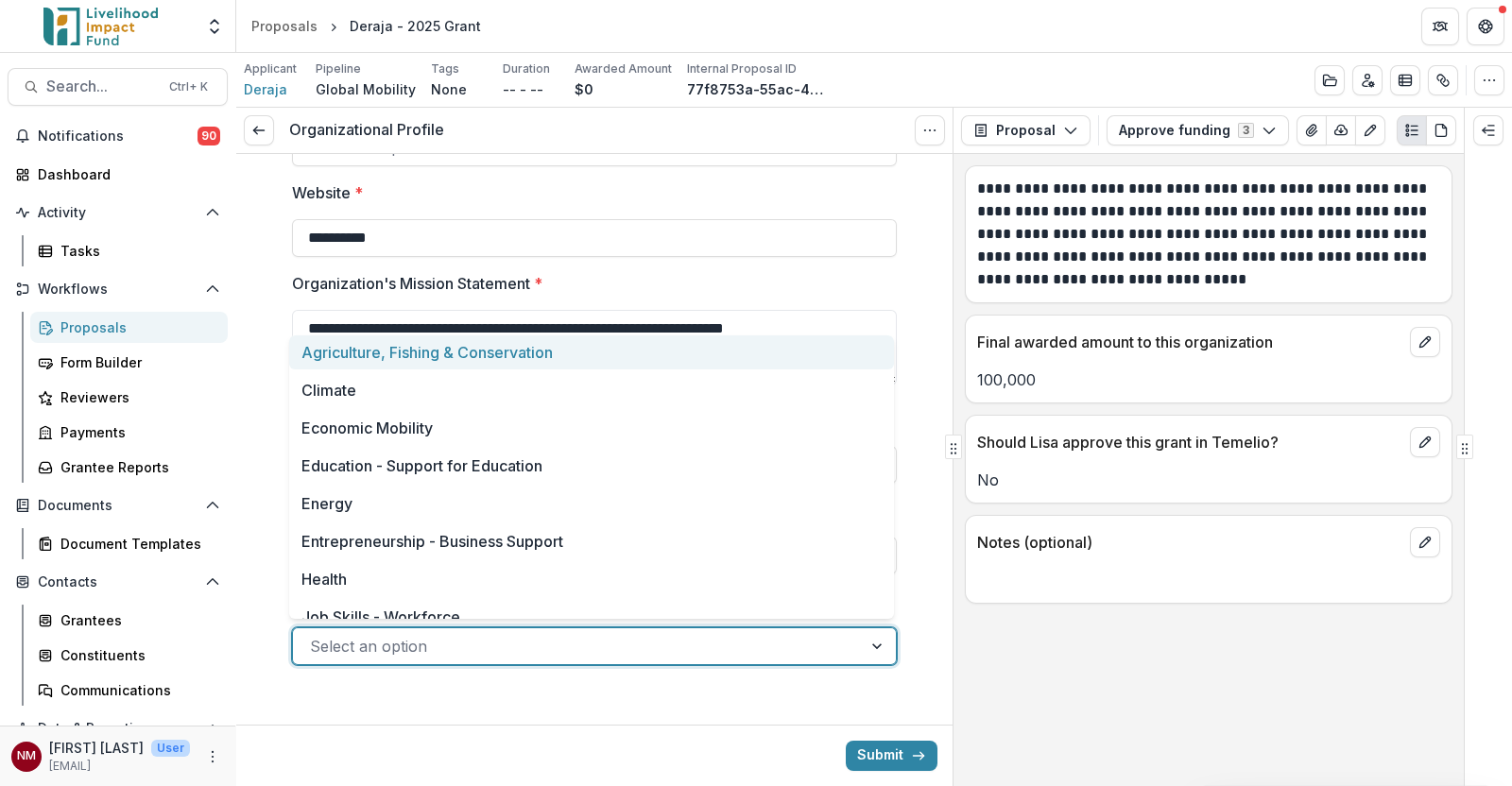 click at bounding box center (577, 646) 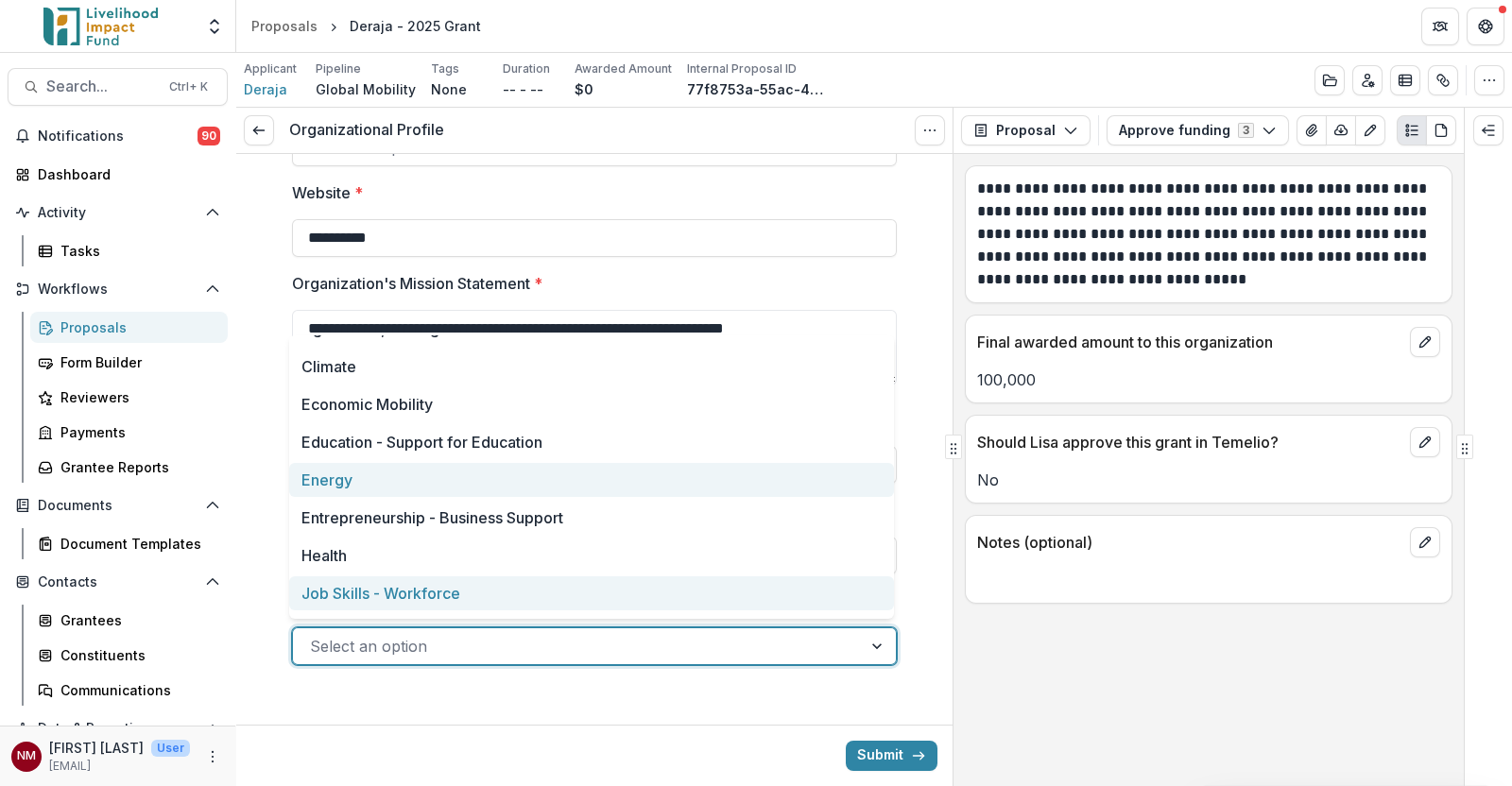 scroll, scrollTop: 0, scrollLeft: 0, axis: both 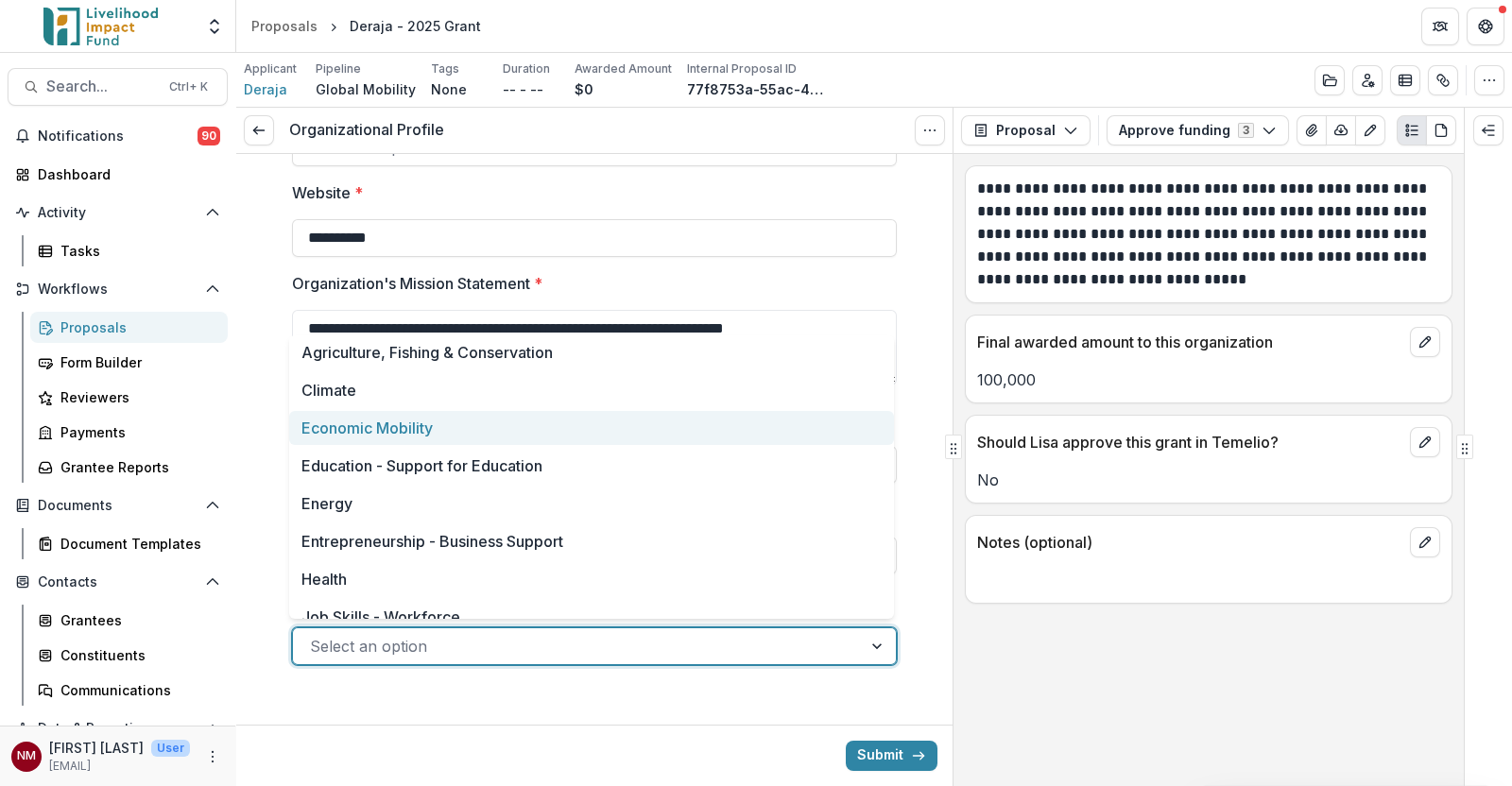 click on "Economic Mobility" at bounding box center (592, 428) 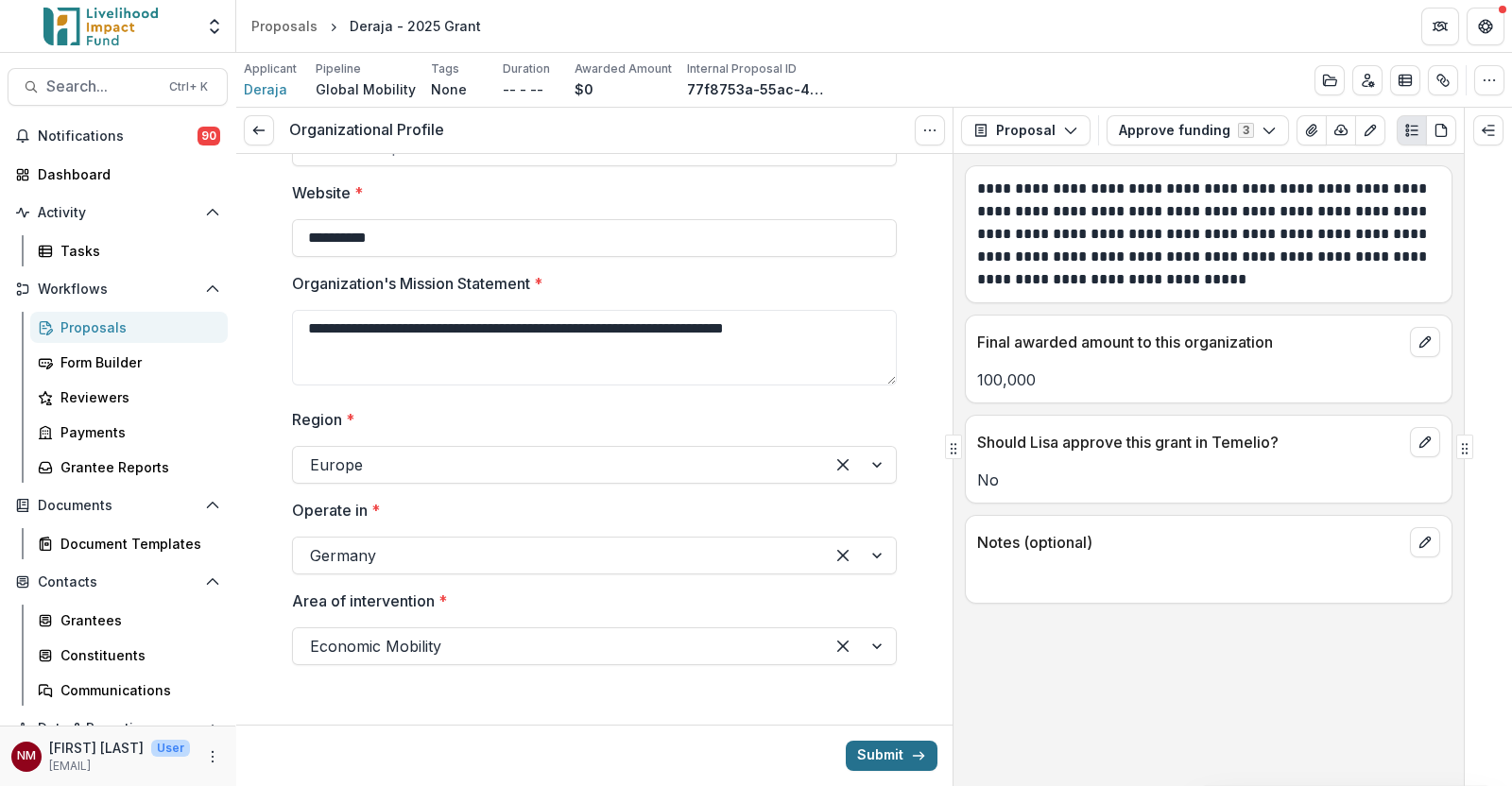 click on "Submit" at bounding box center [891, 756] 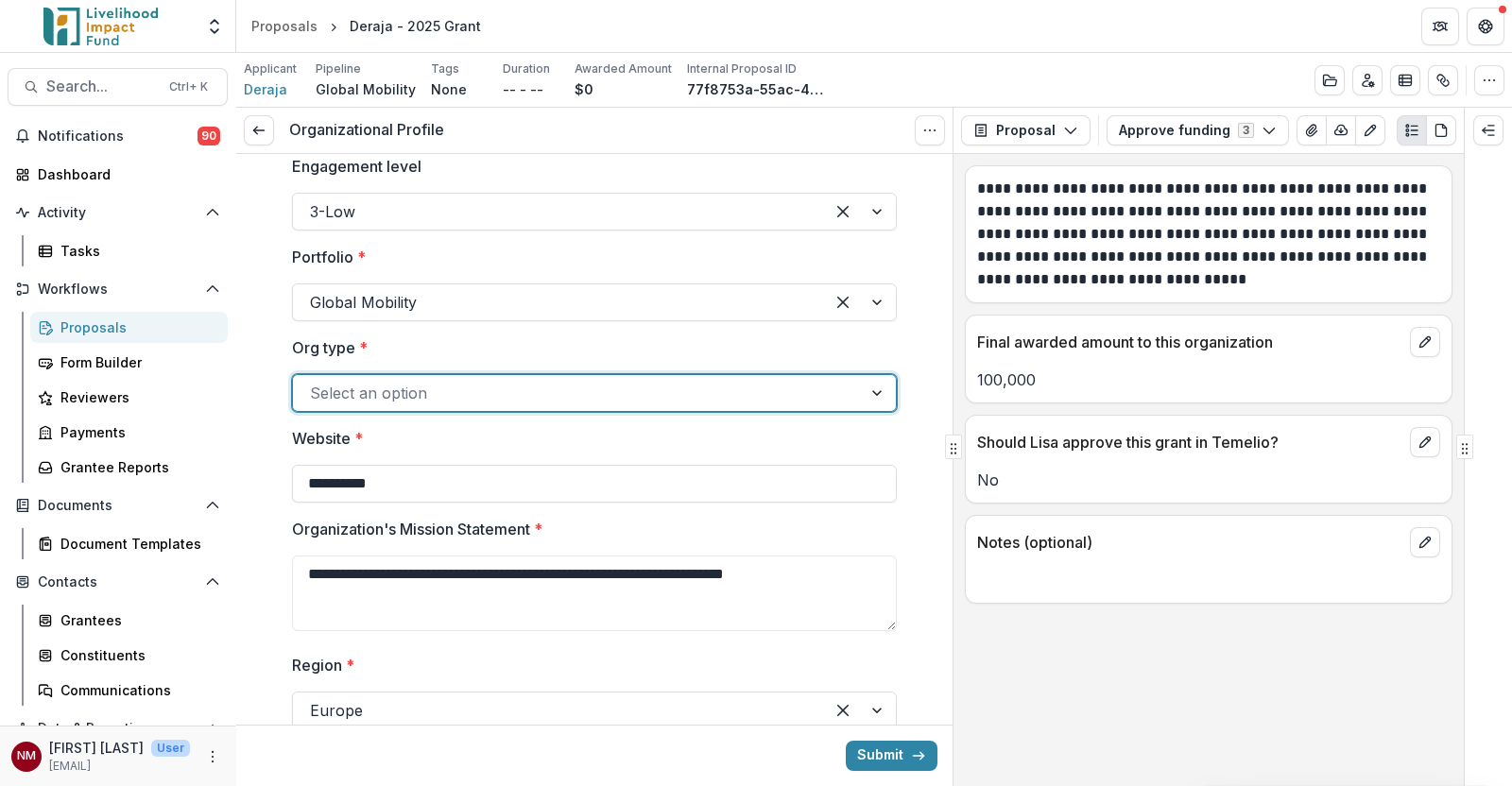 scroll, scrollTop: 140, scrollLeft: 0, axis: vertical 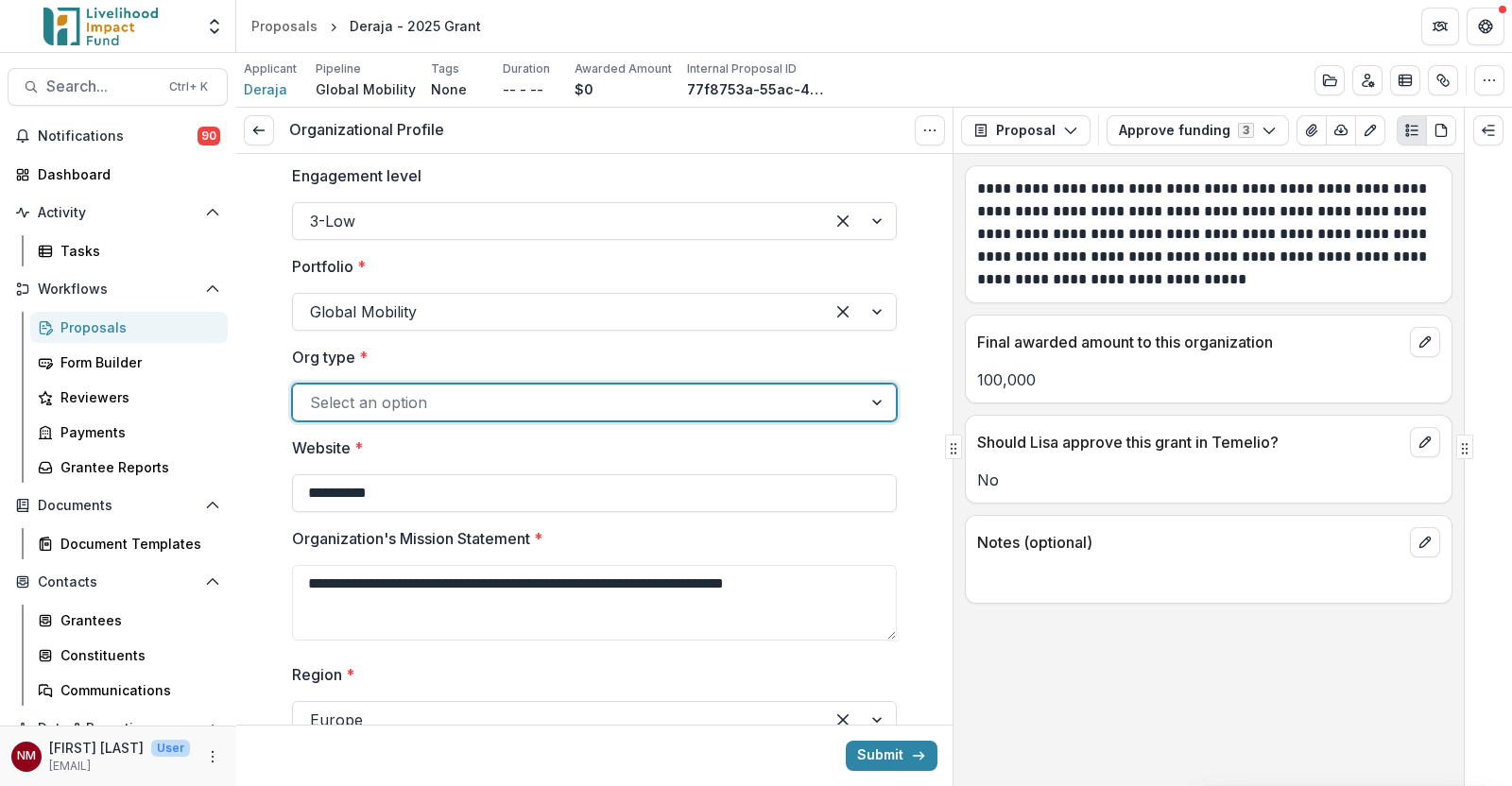 click at bounding box center [577, 402] 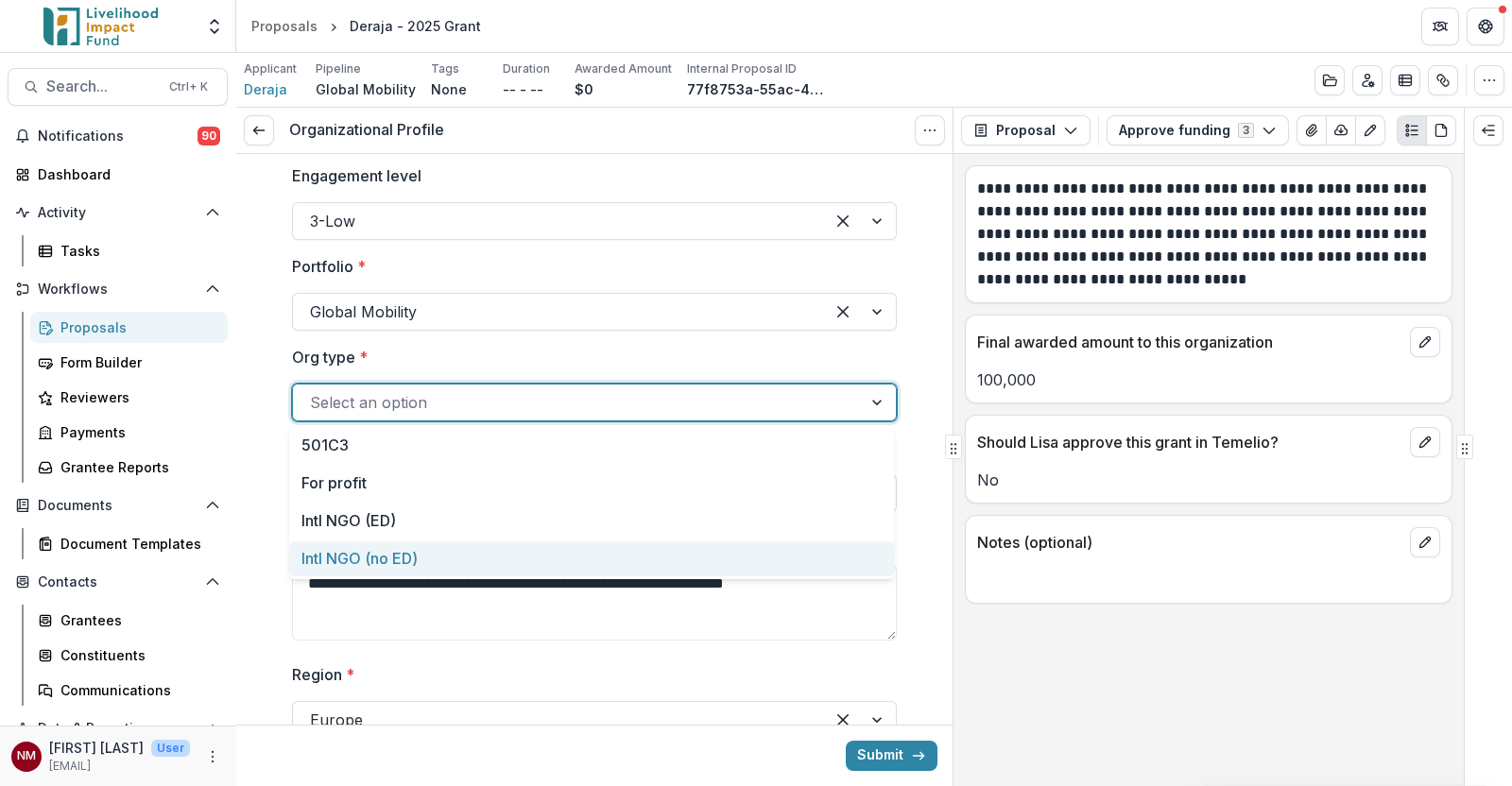 click on "Intl NGO (no ED)" at bounding box center (592, 558) 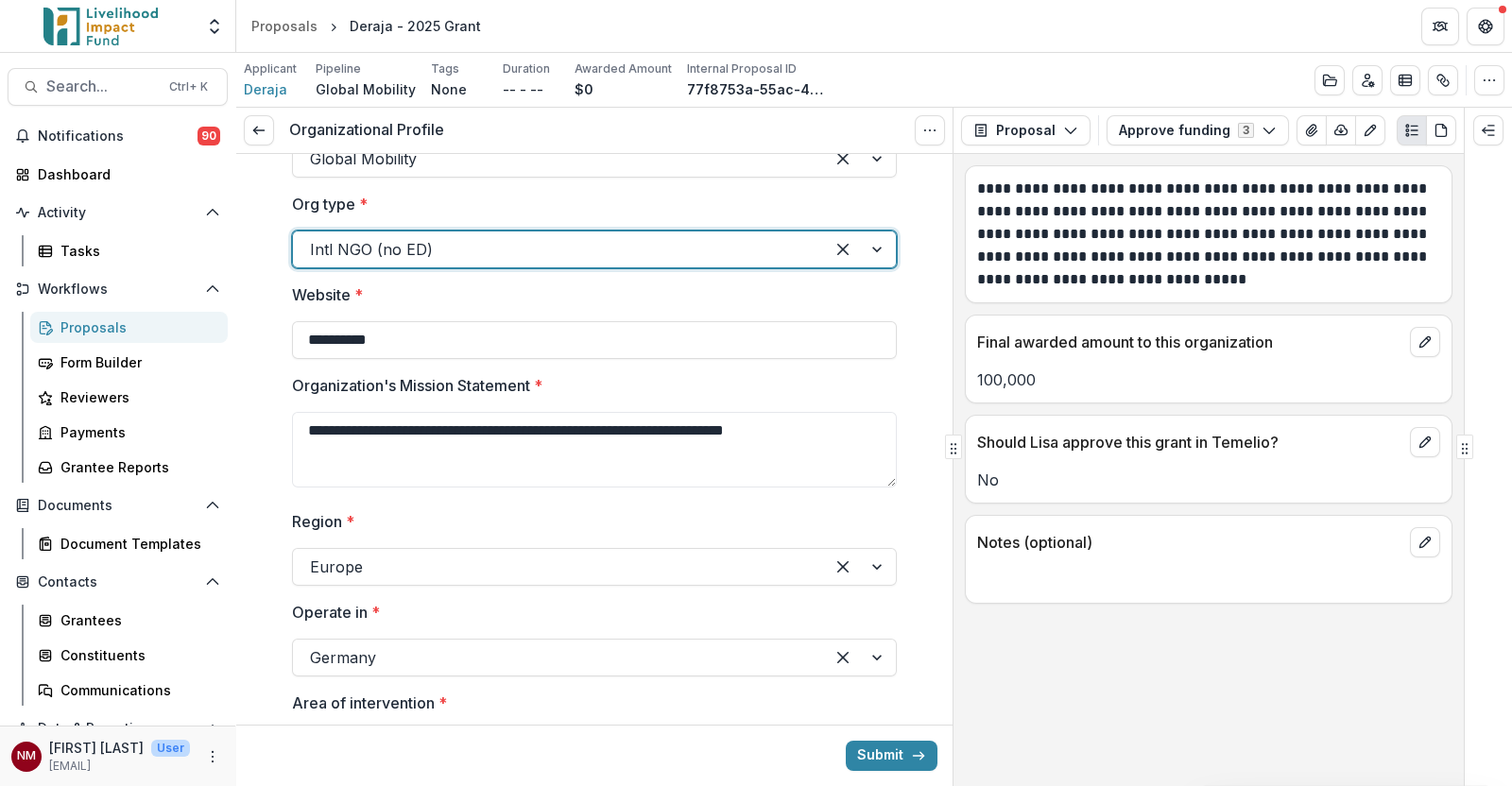 scroll, scrollTop: 395, scrollLeft: 0, axis: vertical 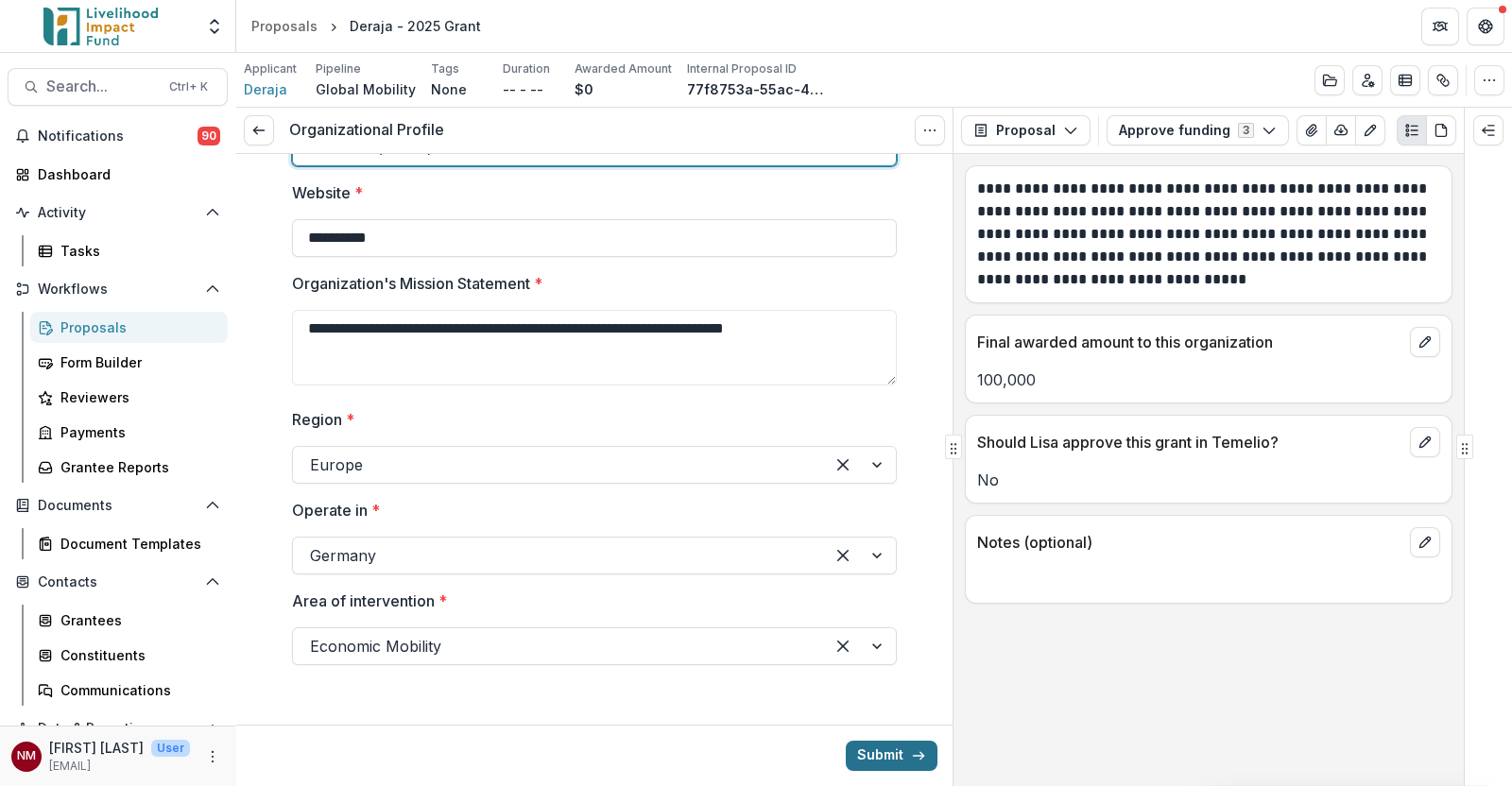 click on "Submit" at bounding box center [891, 756] 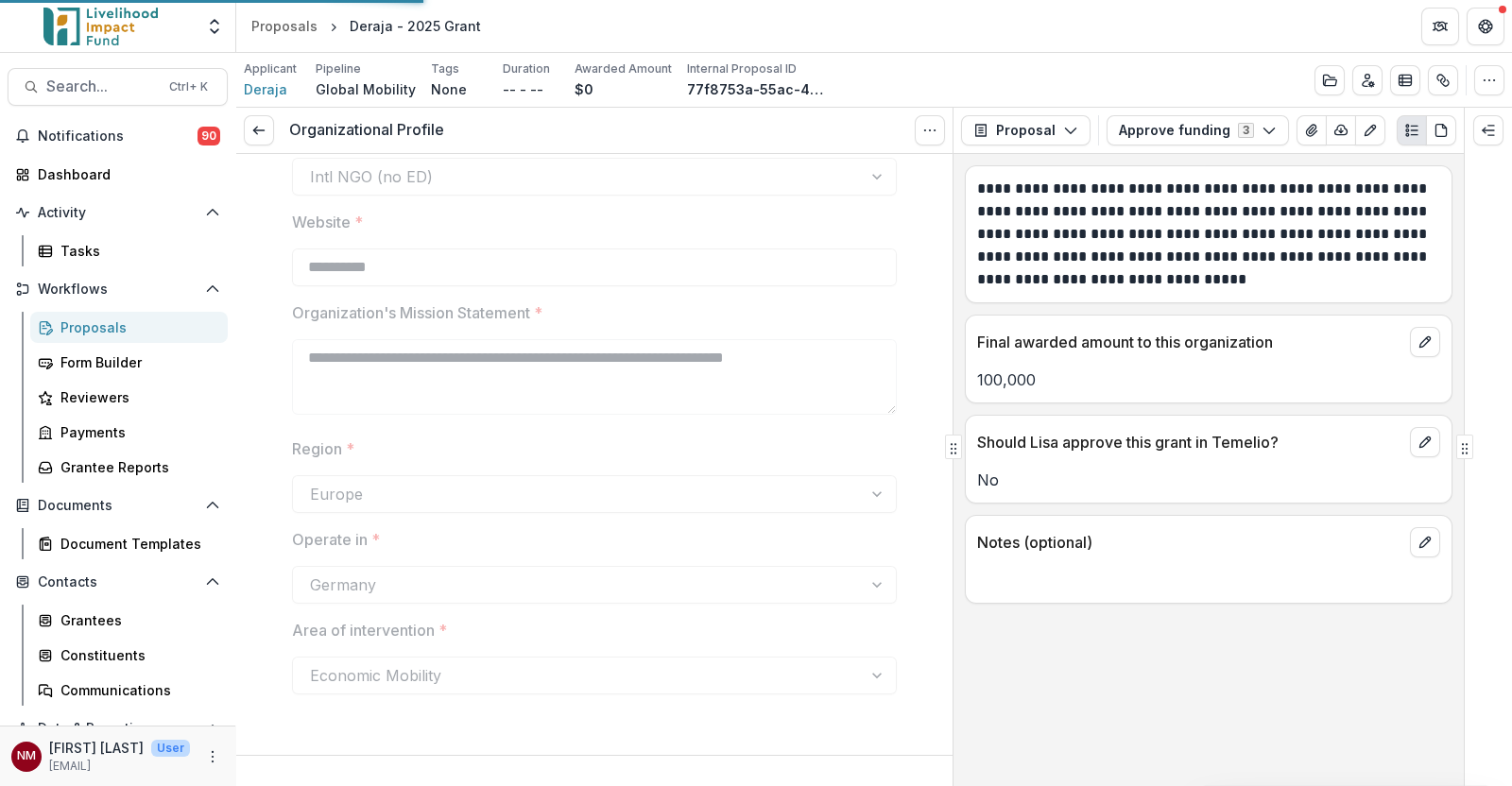 scroll, scrollTop: 364, scrollLeft: 0, axis: vertical 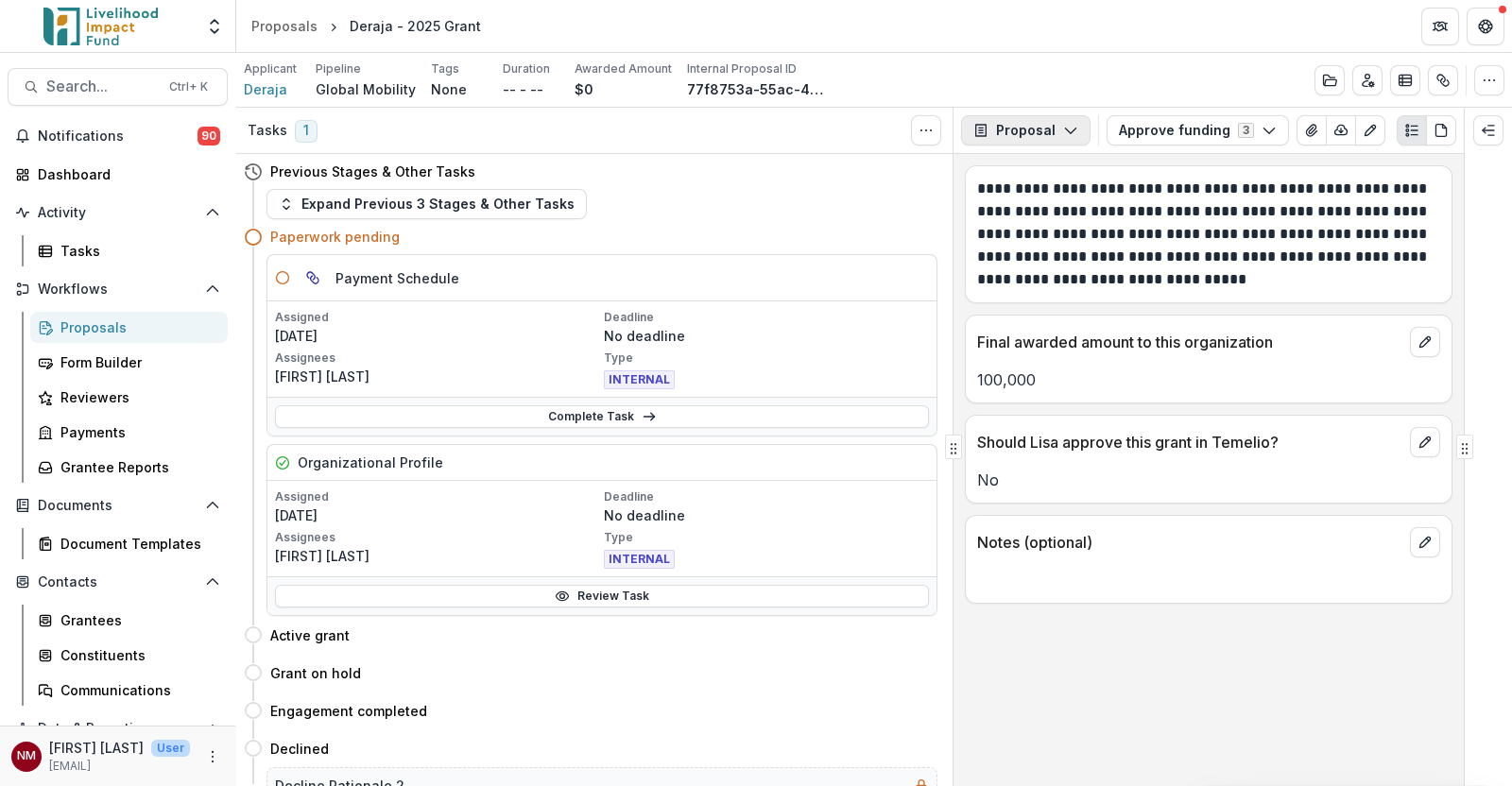 click on "Proposal" at bounding box center [1025, 130] 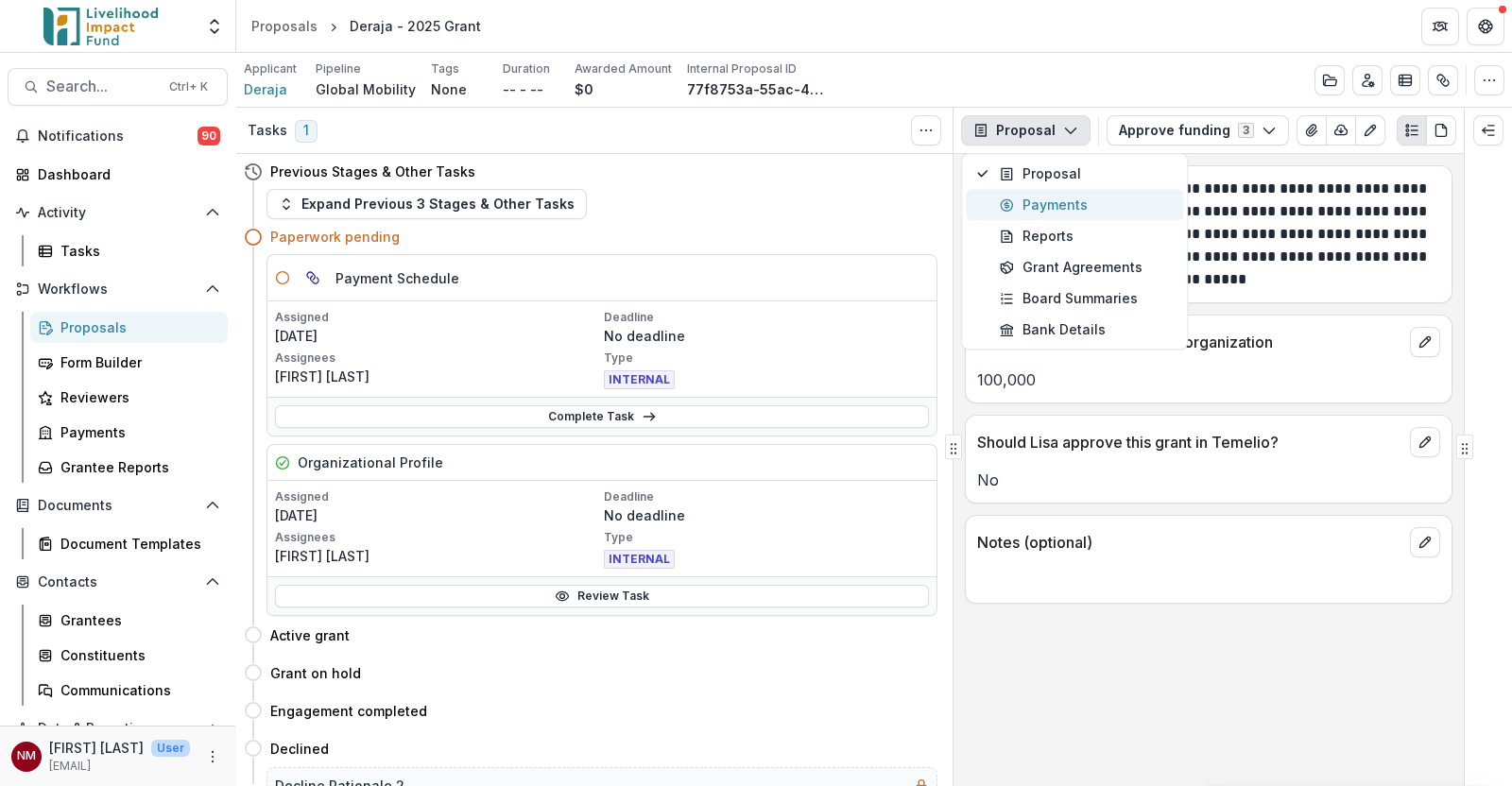 click on "Payments" at bounding box center [1086, 204] 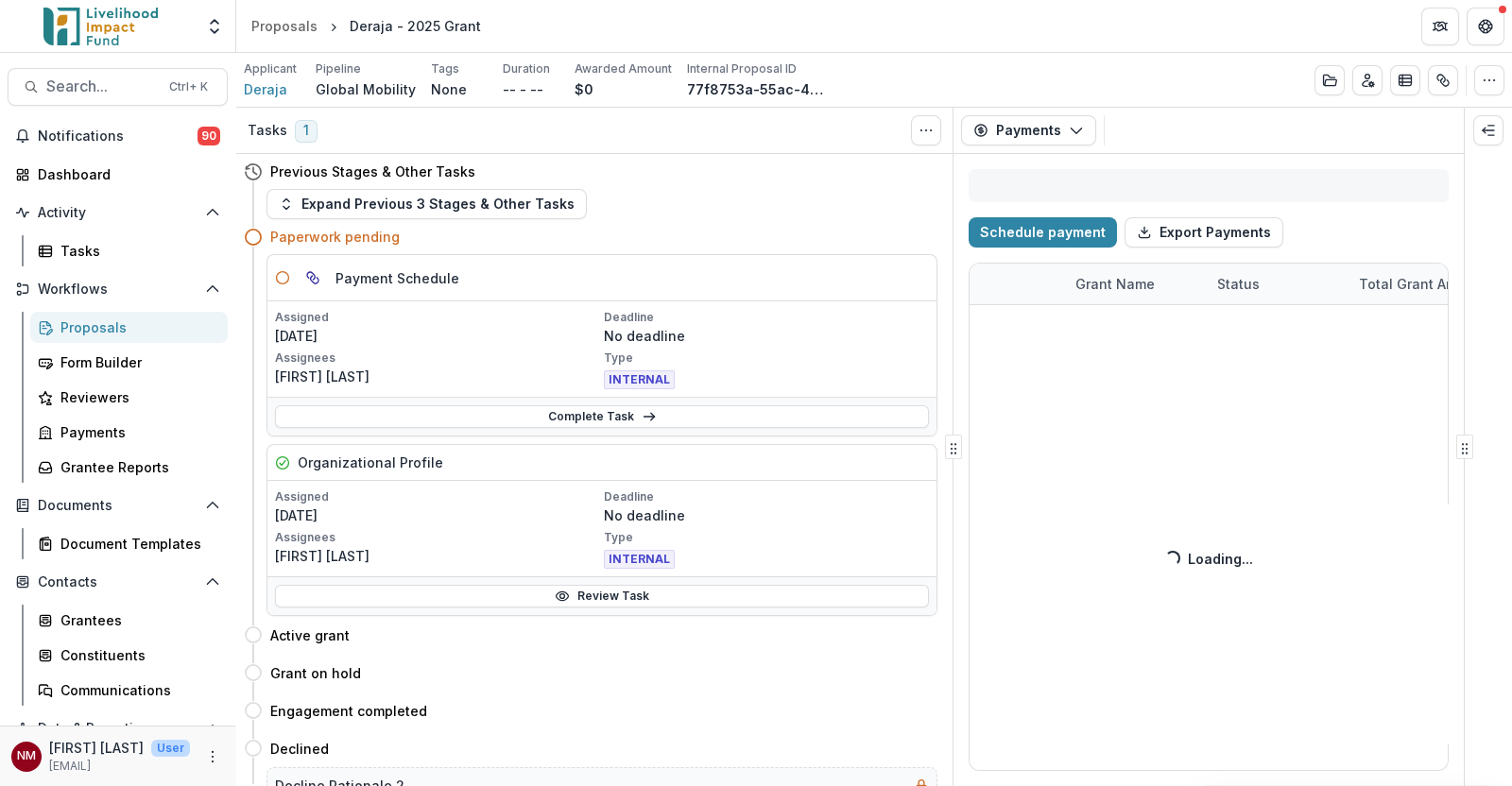 select on "****" 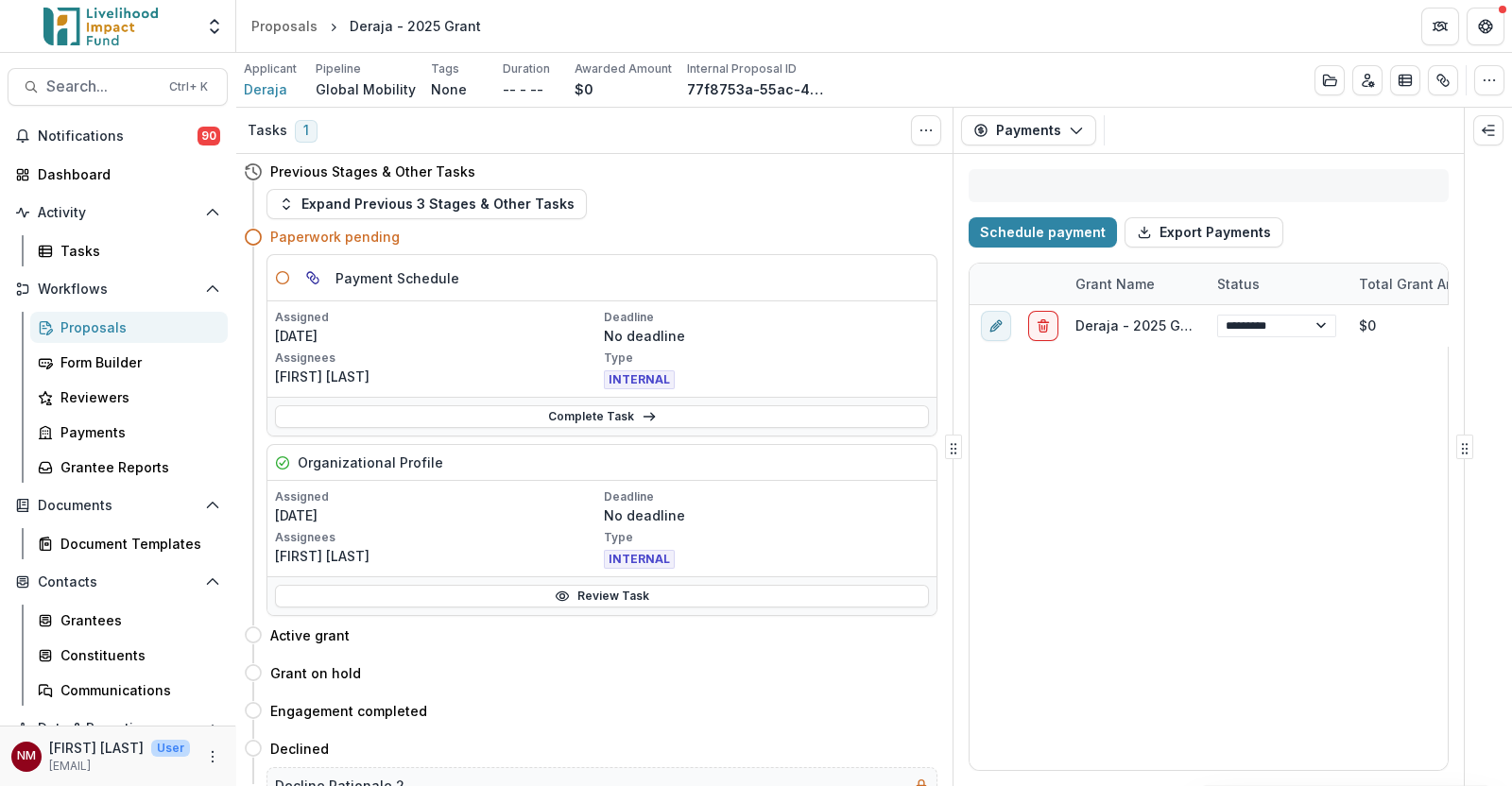 select on "****" 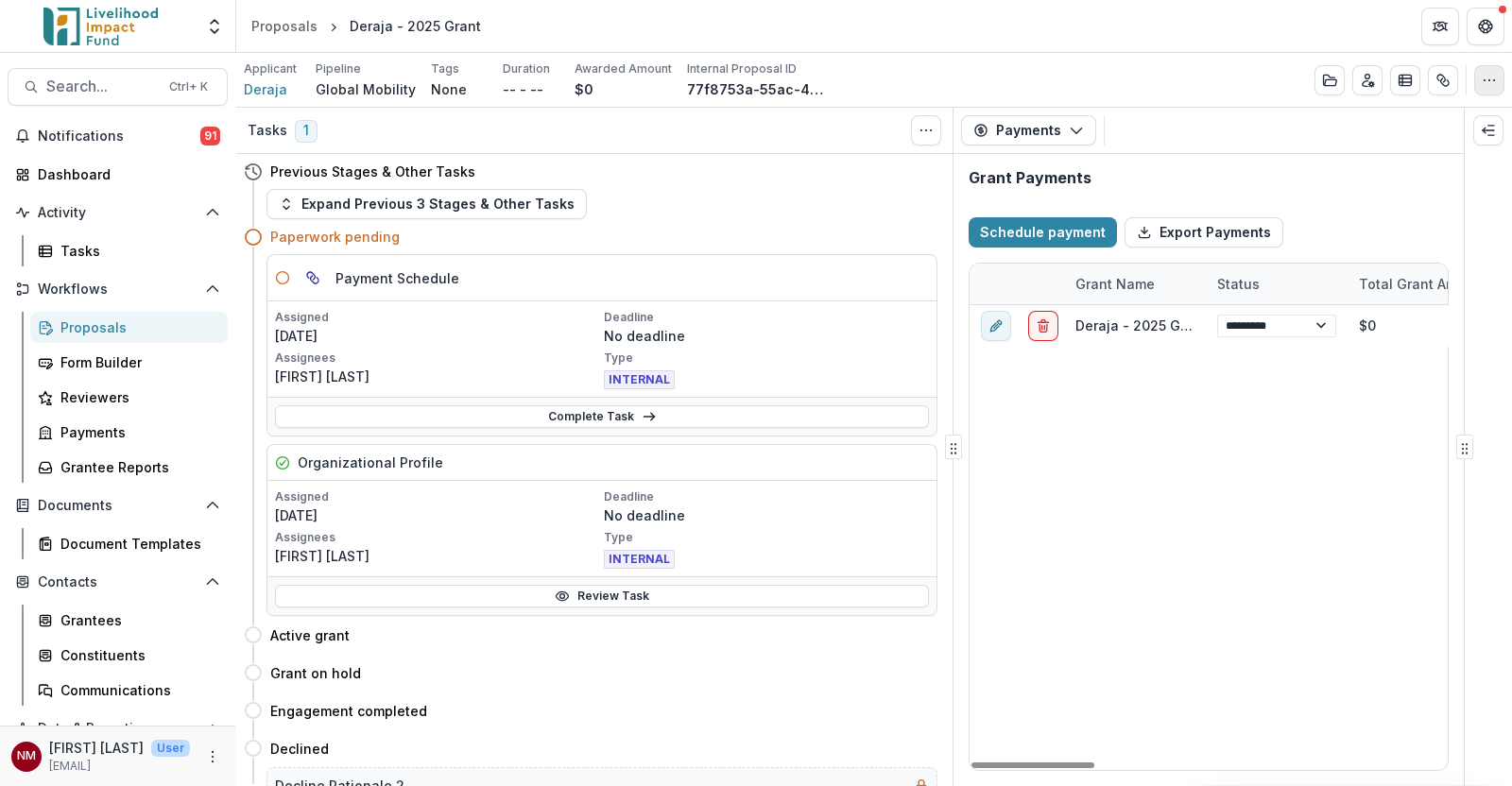 click 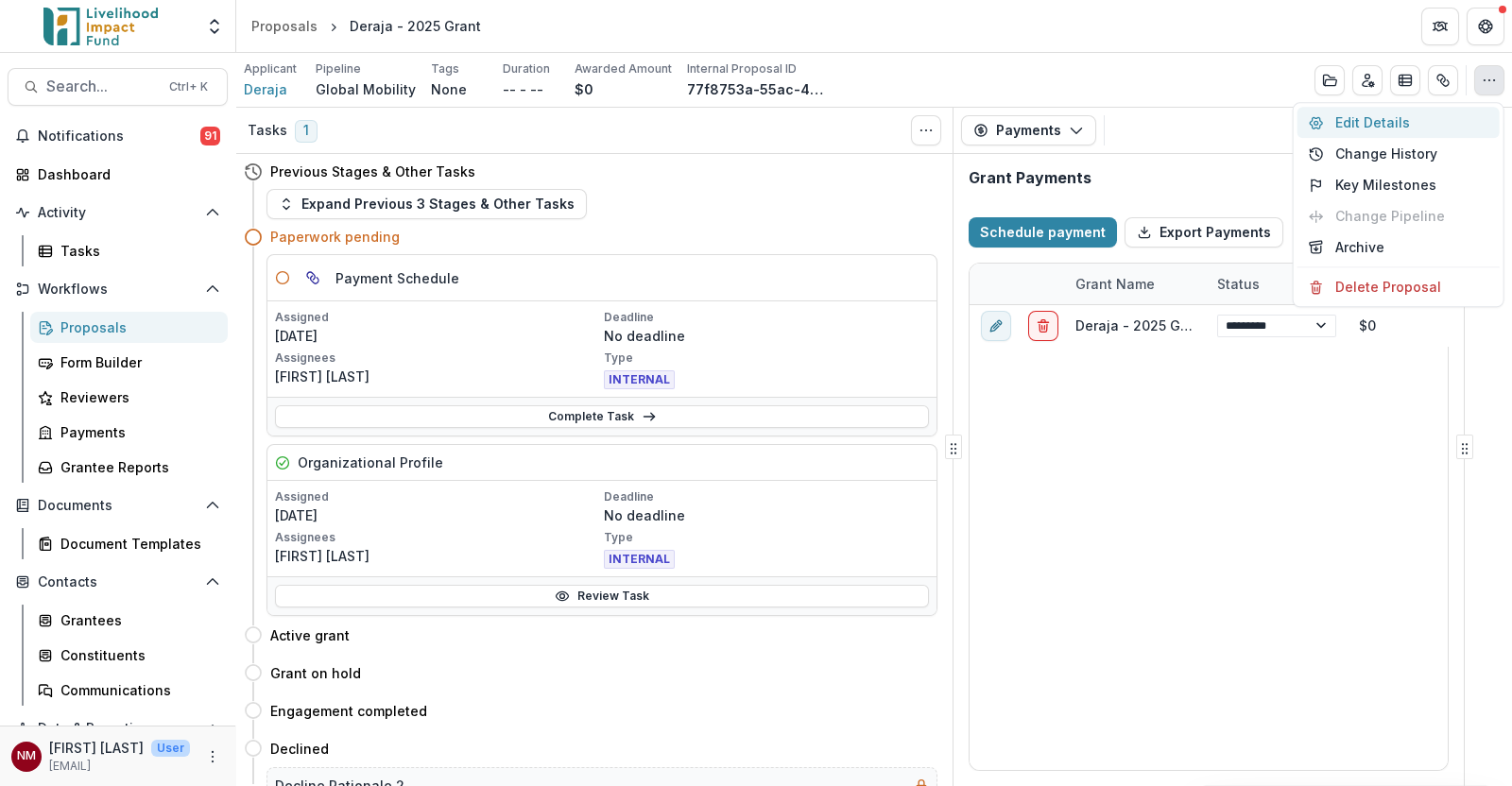 click on "Edit Details" at bounding box center [1399, 122] 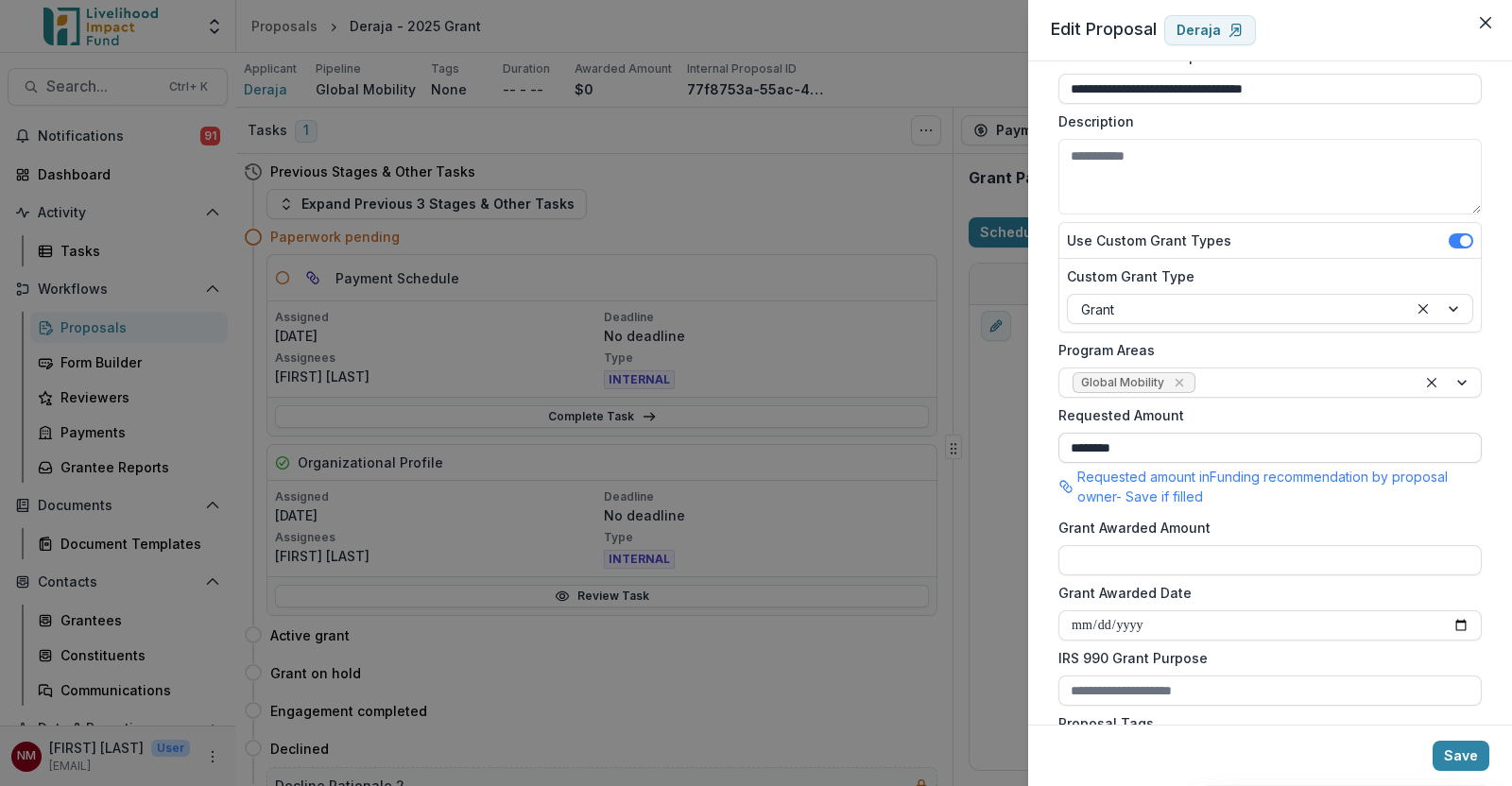 scroll, scrollTop: 235, scrollLeft: 0, axis: vertical 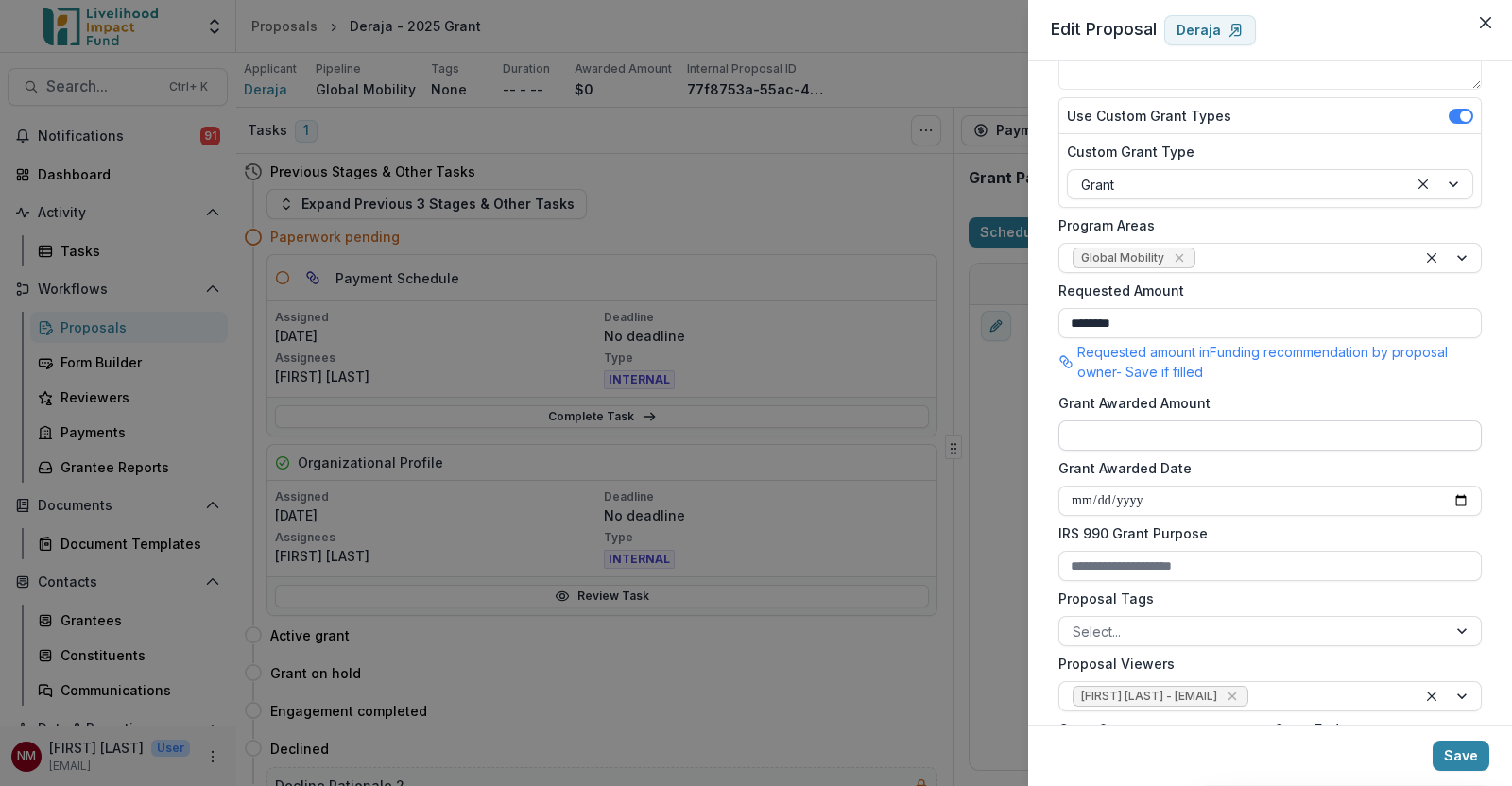 click on "Grant Awarded Amount" at bounding box center (1270, 436) 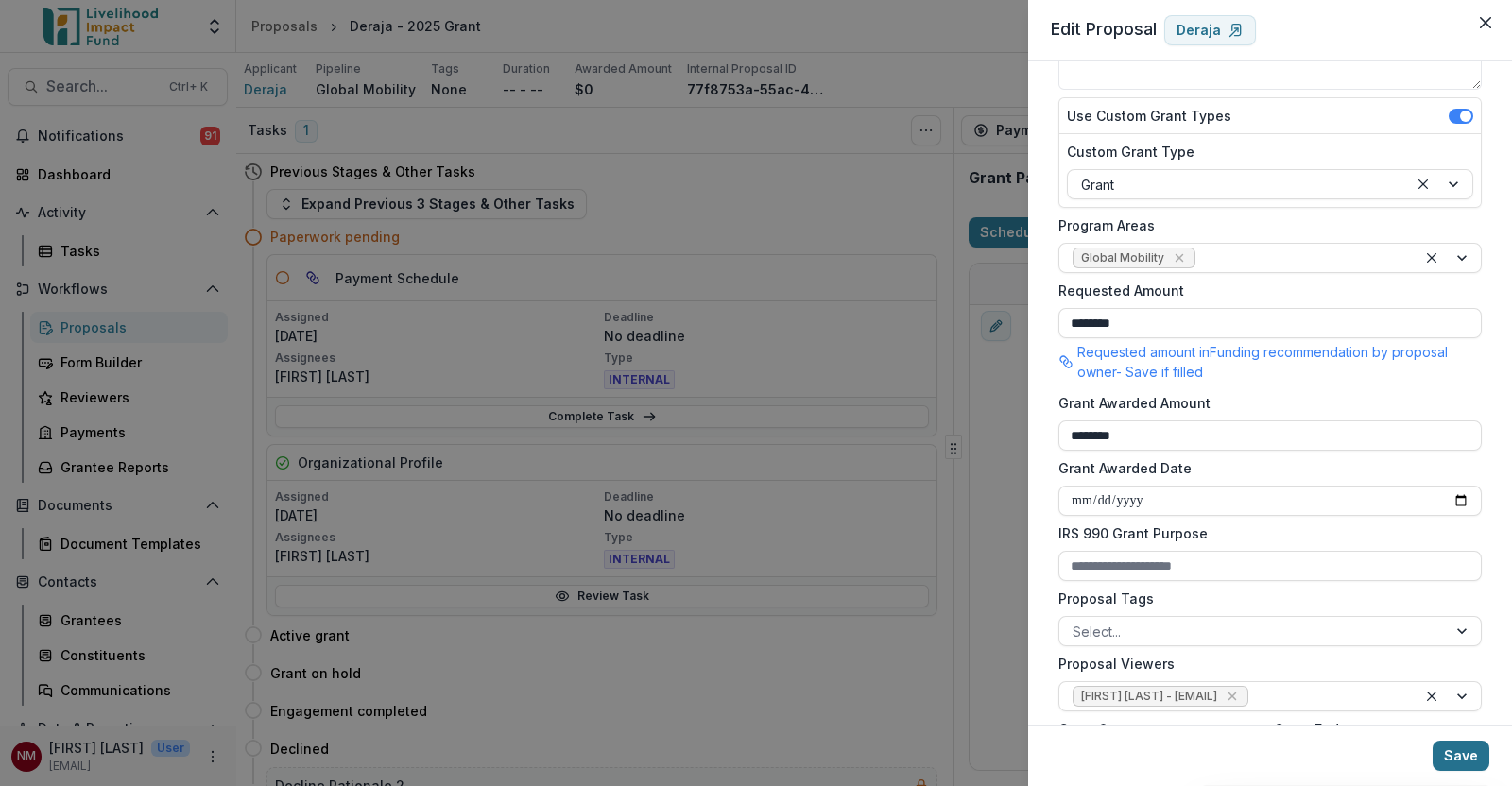 click on "Save" at bounding box center [1461, 756] 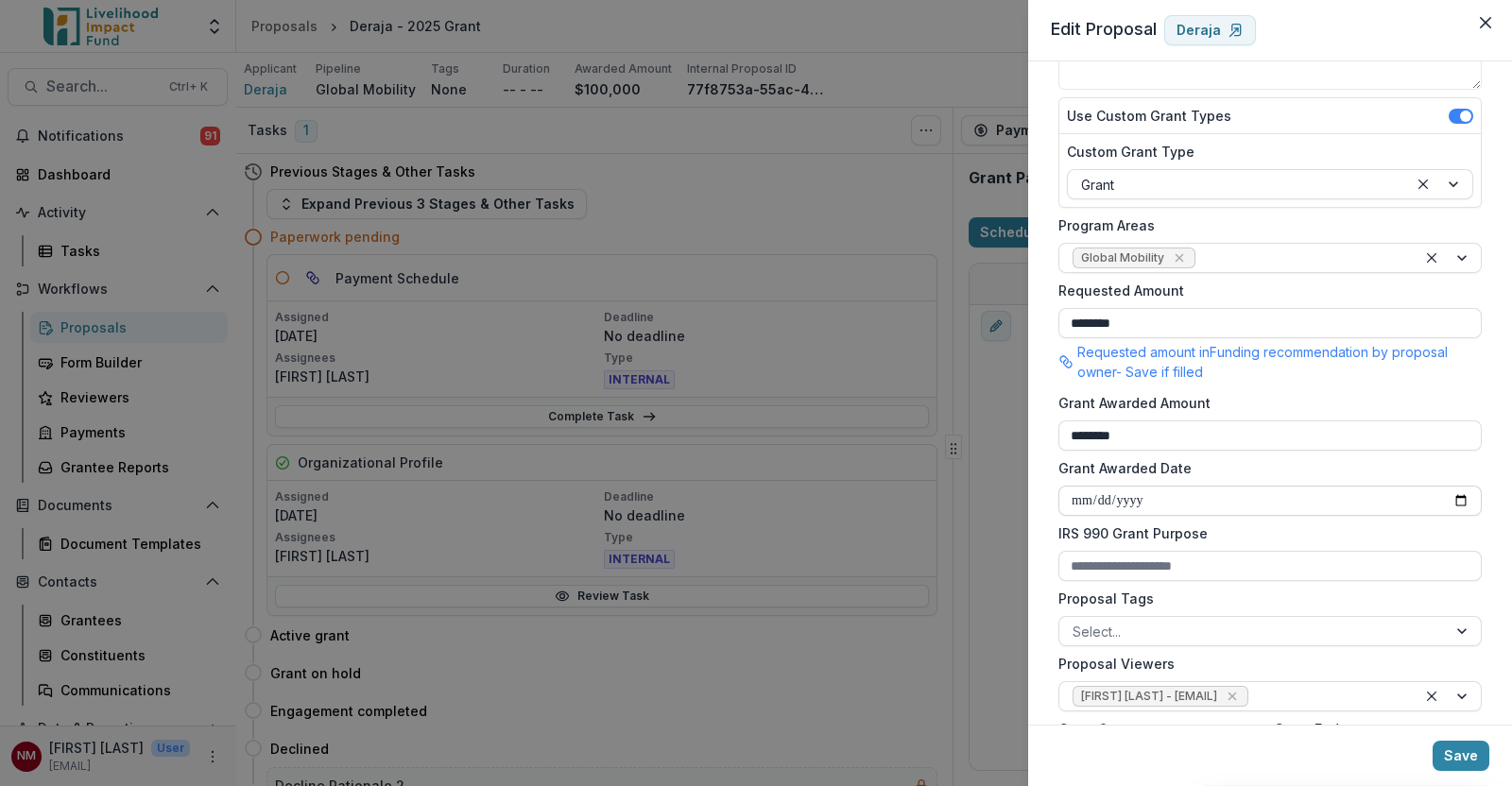 click on "Grant Awarded Date" at bounding box center (1270, 501) 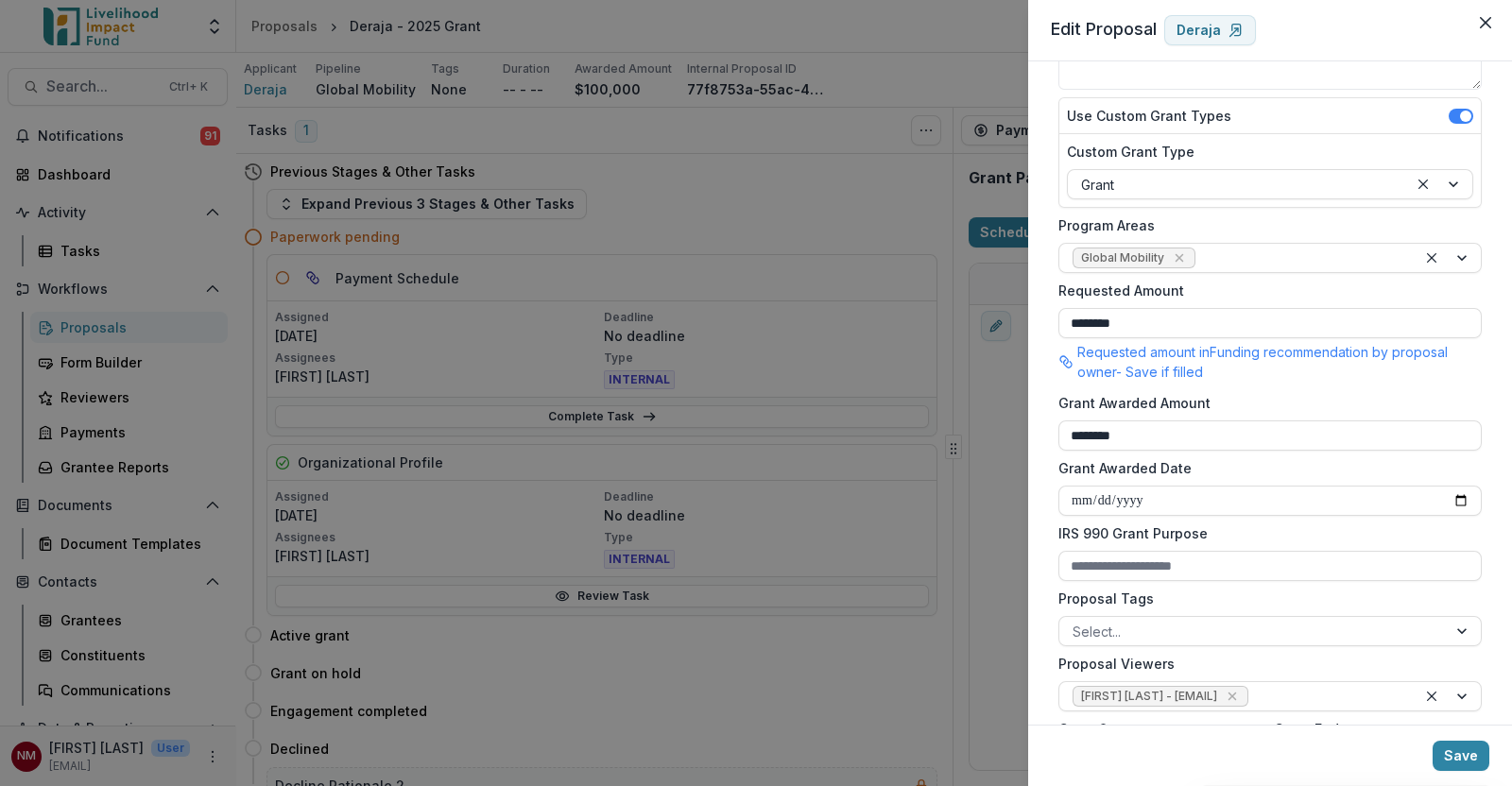 type on "**********" 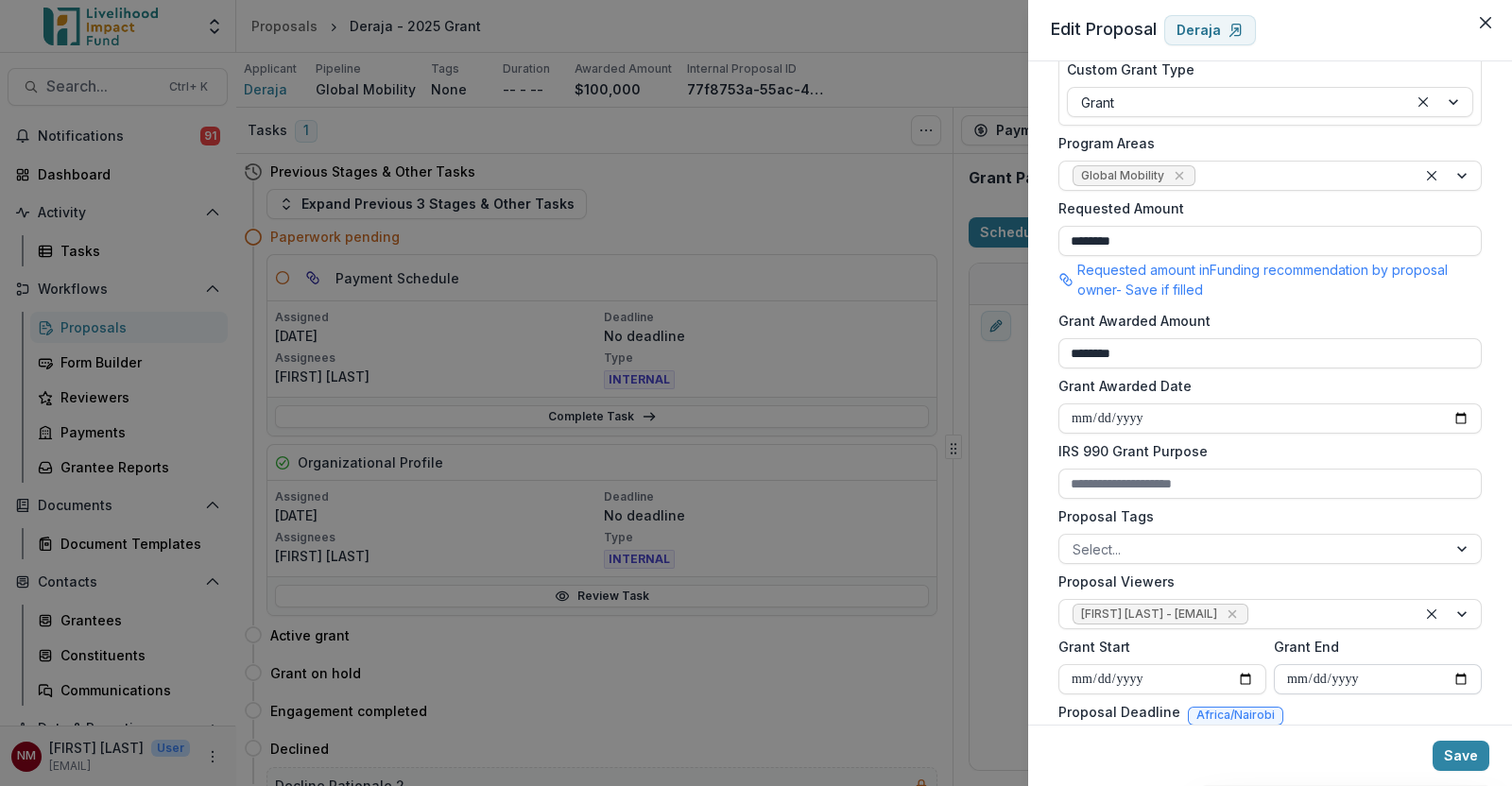 scroll, scrollTop: 354, scrollLeft: 0, axis: vertical 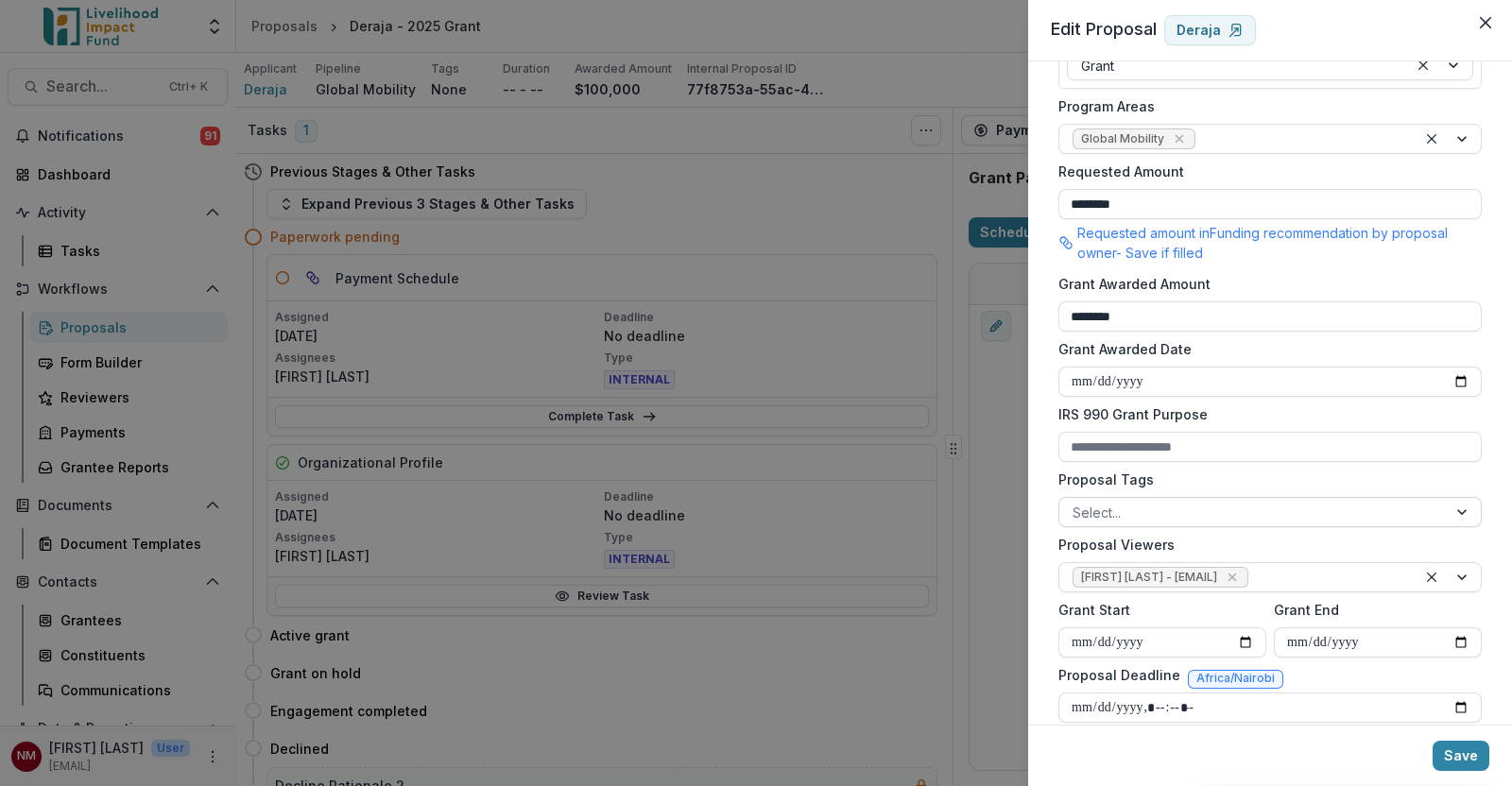 click at bounding box center [1253, 512] 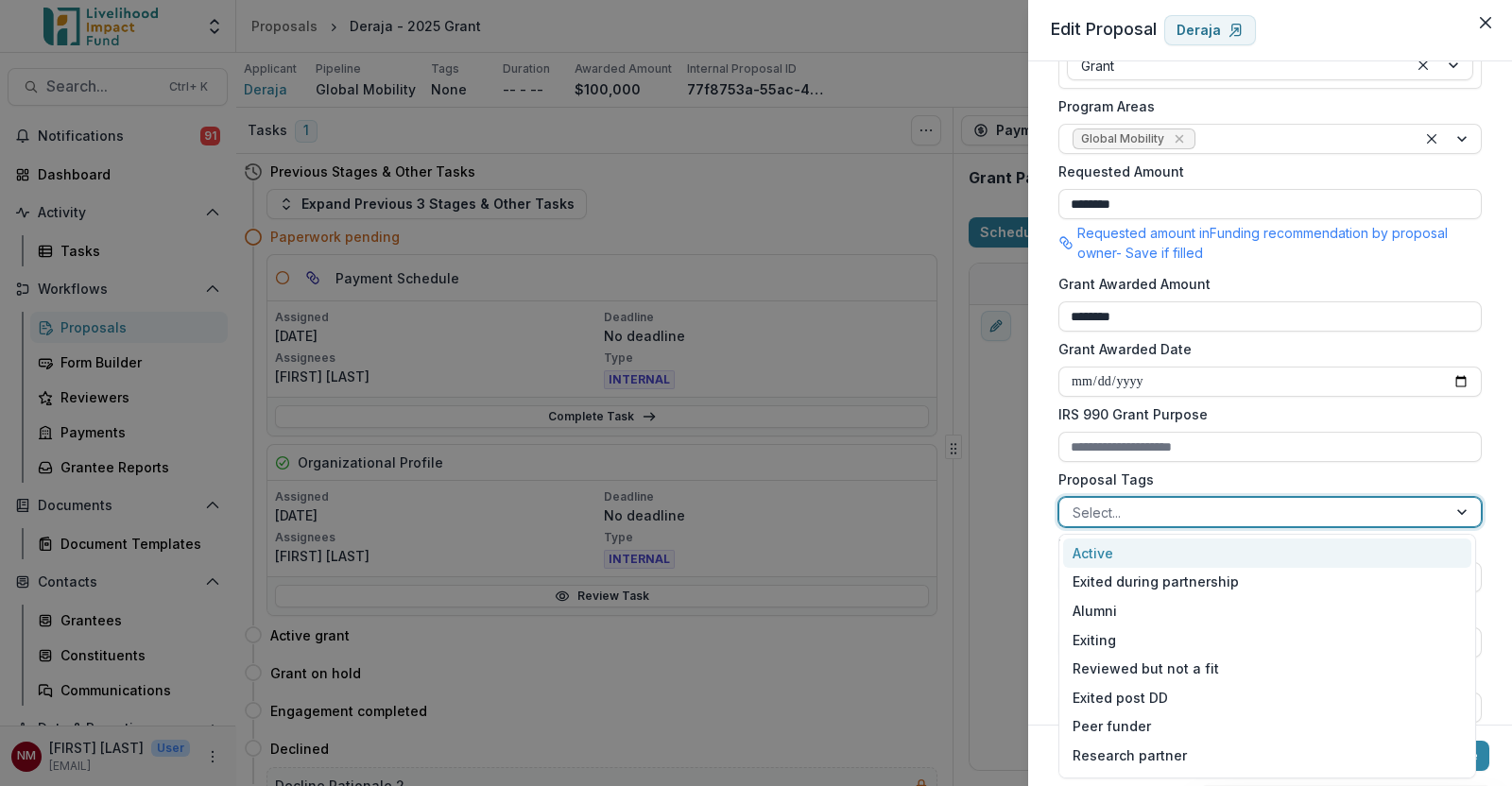 click on "Active" at bounding box center (1267, 553) 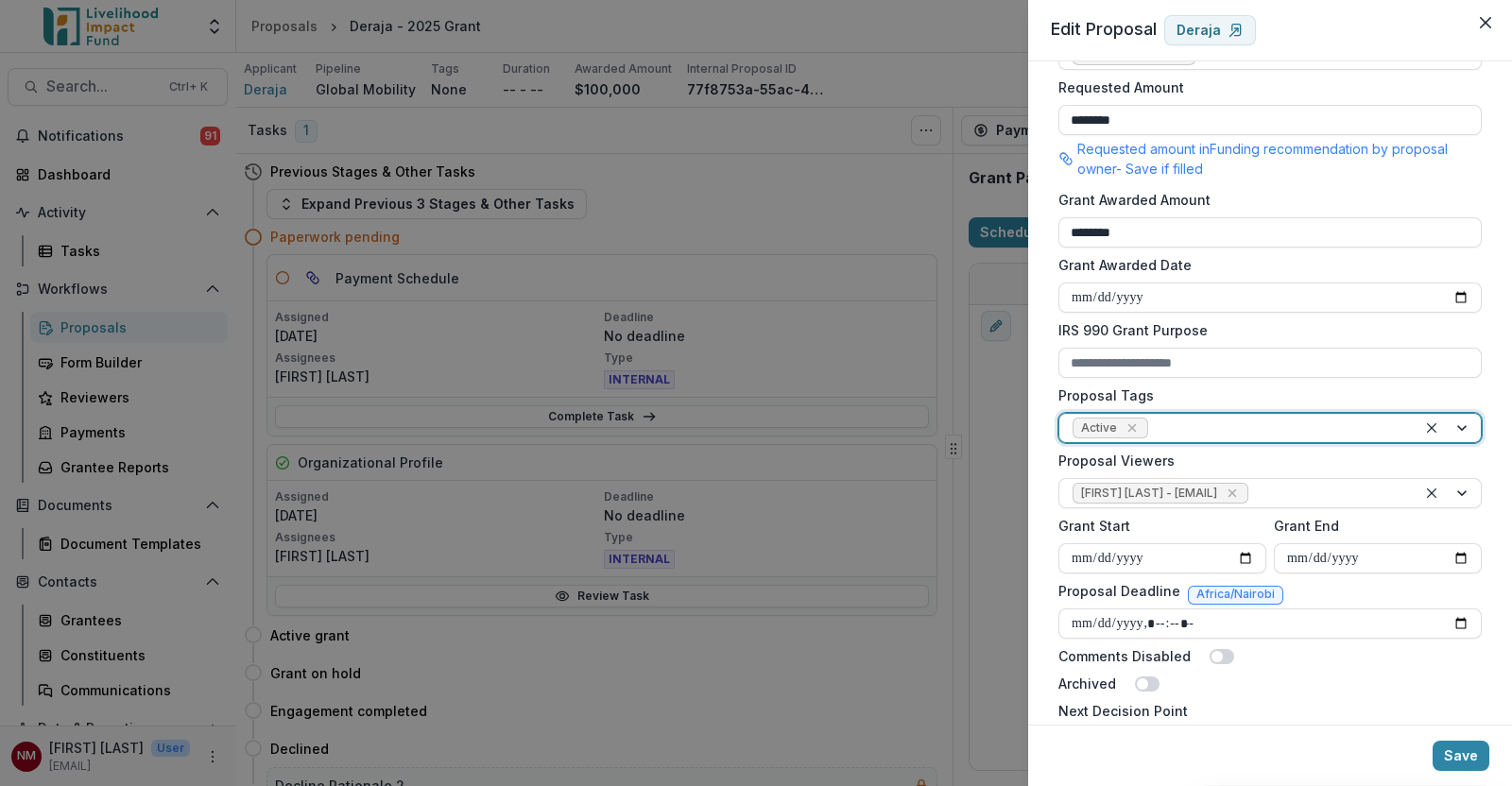 scroll, scrollTop: 471, scrollLeft: 0, axis: vertical 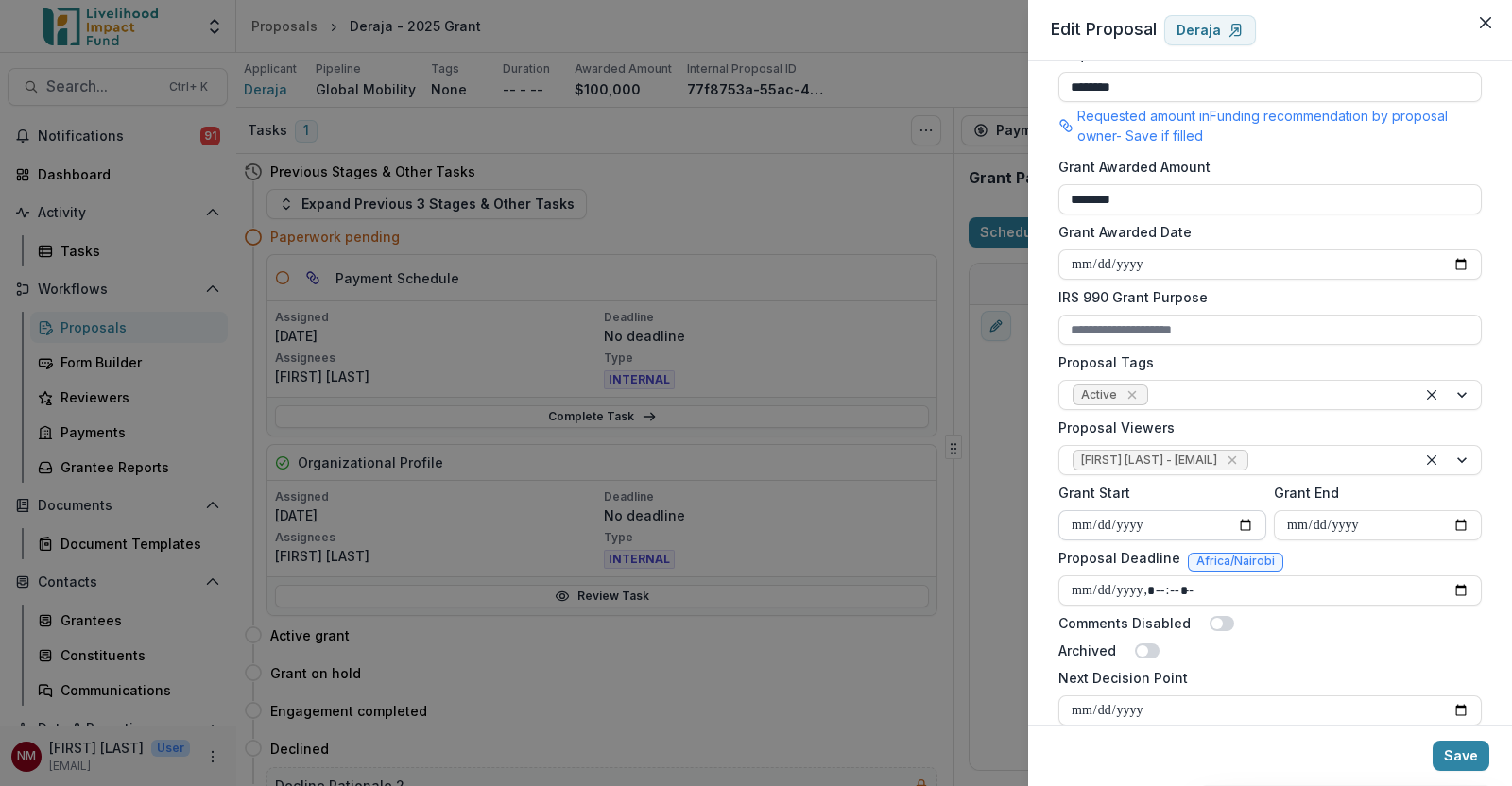 click on "Grant Start" at bounding box center [1162, 525] 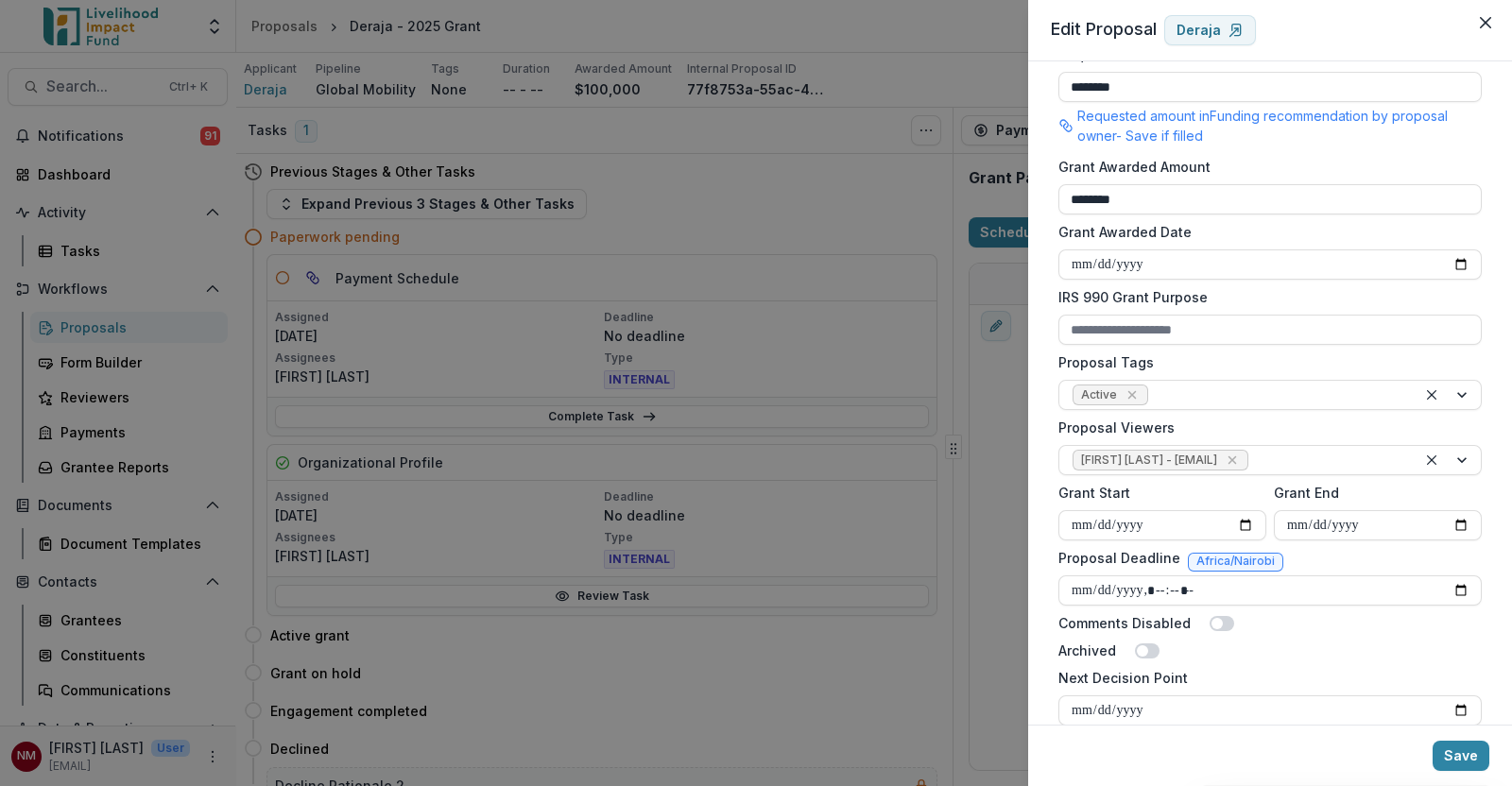 select on "****" 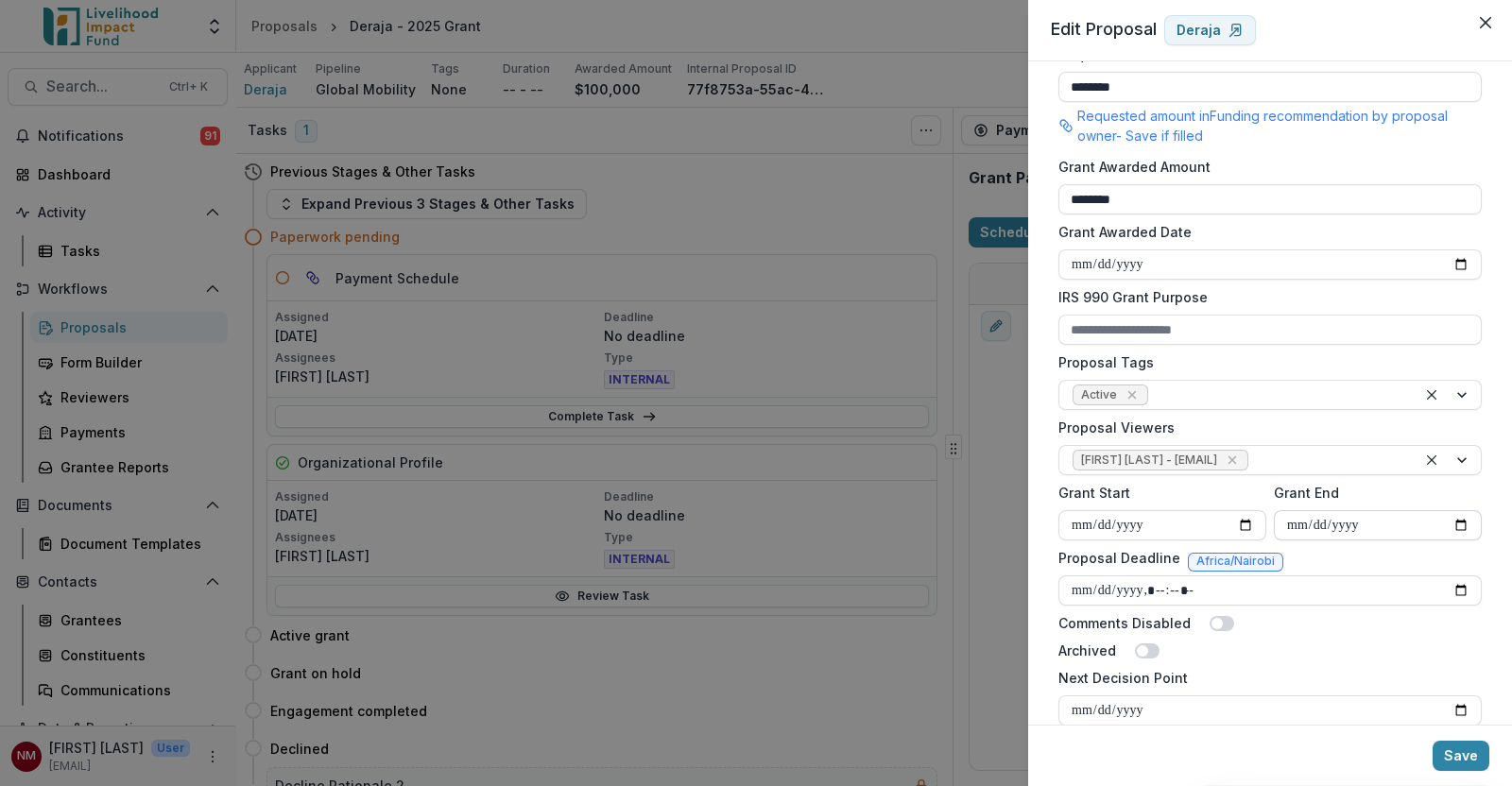 click on "Grant End" at bounding box center [1378, 525] 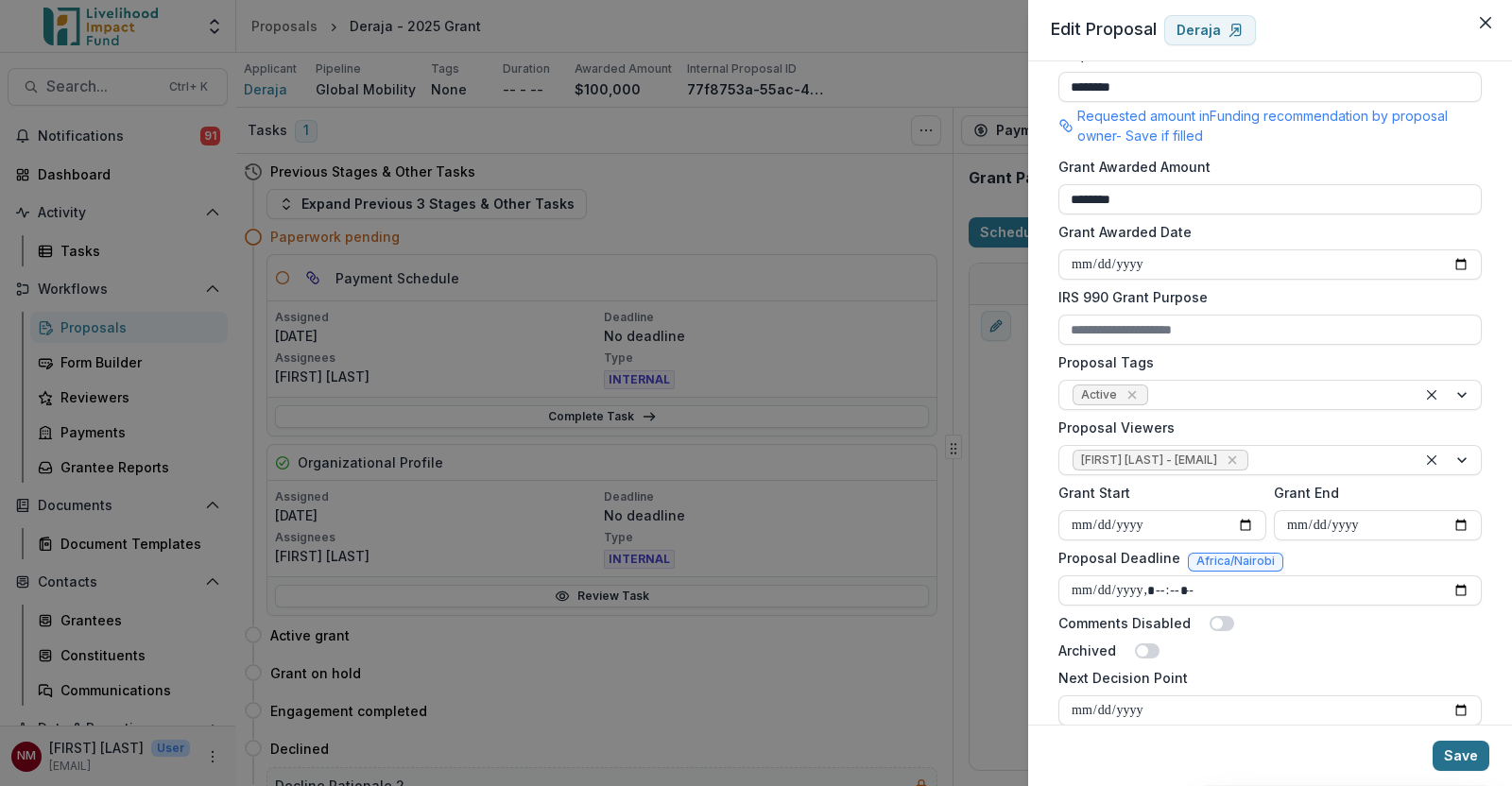 click on "Save" at bounding box center (1461, 756) 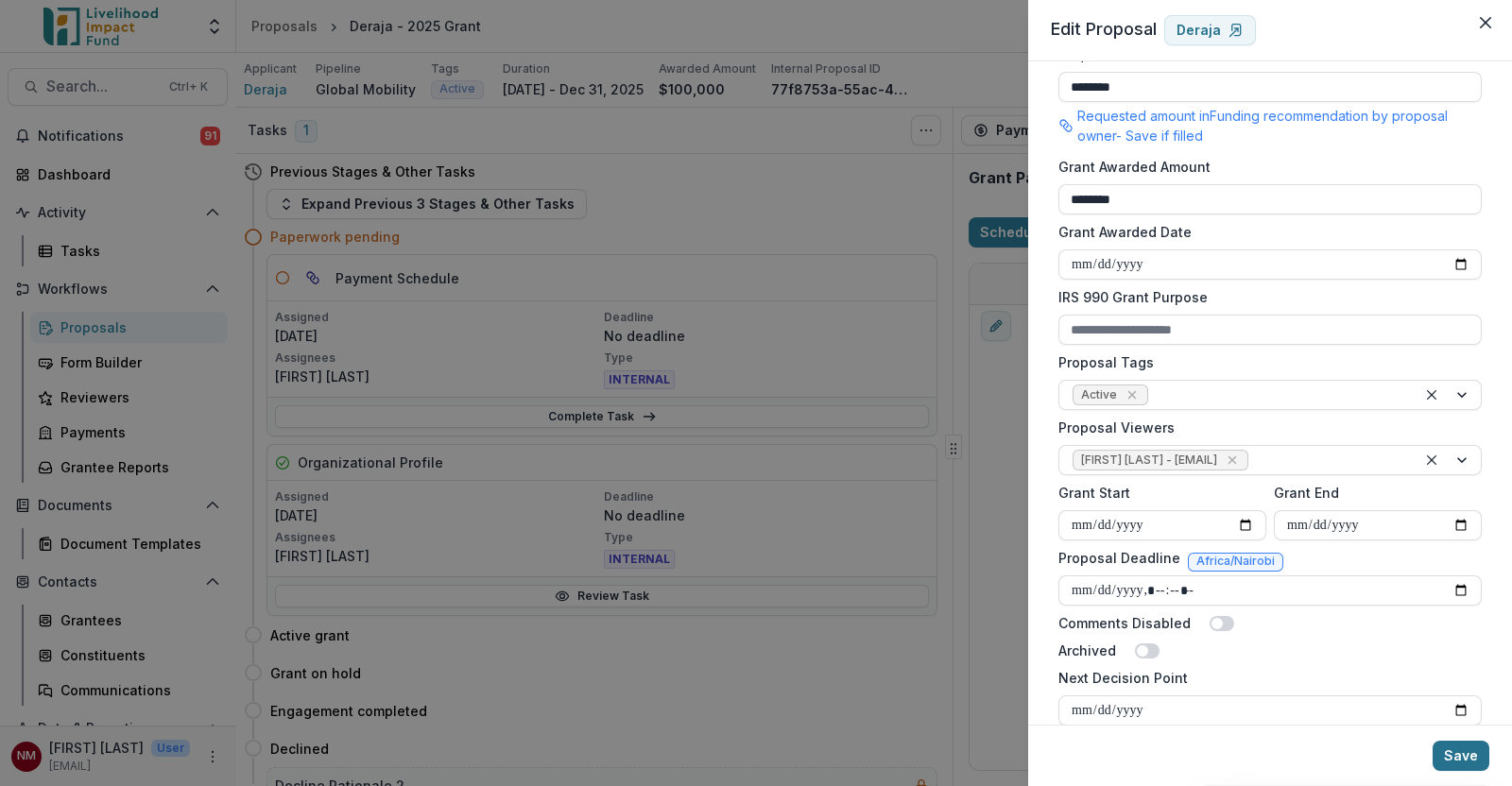 click on "Save" at bounding box center (1461, 756) 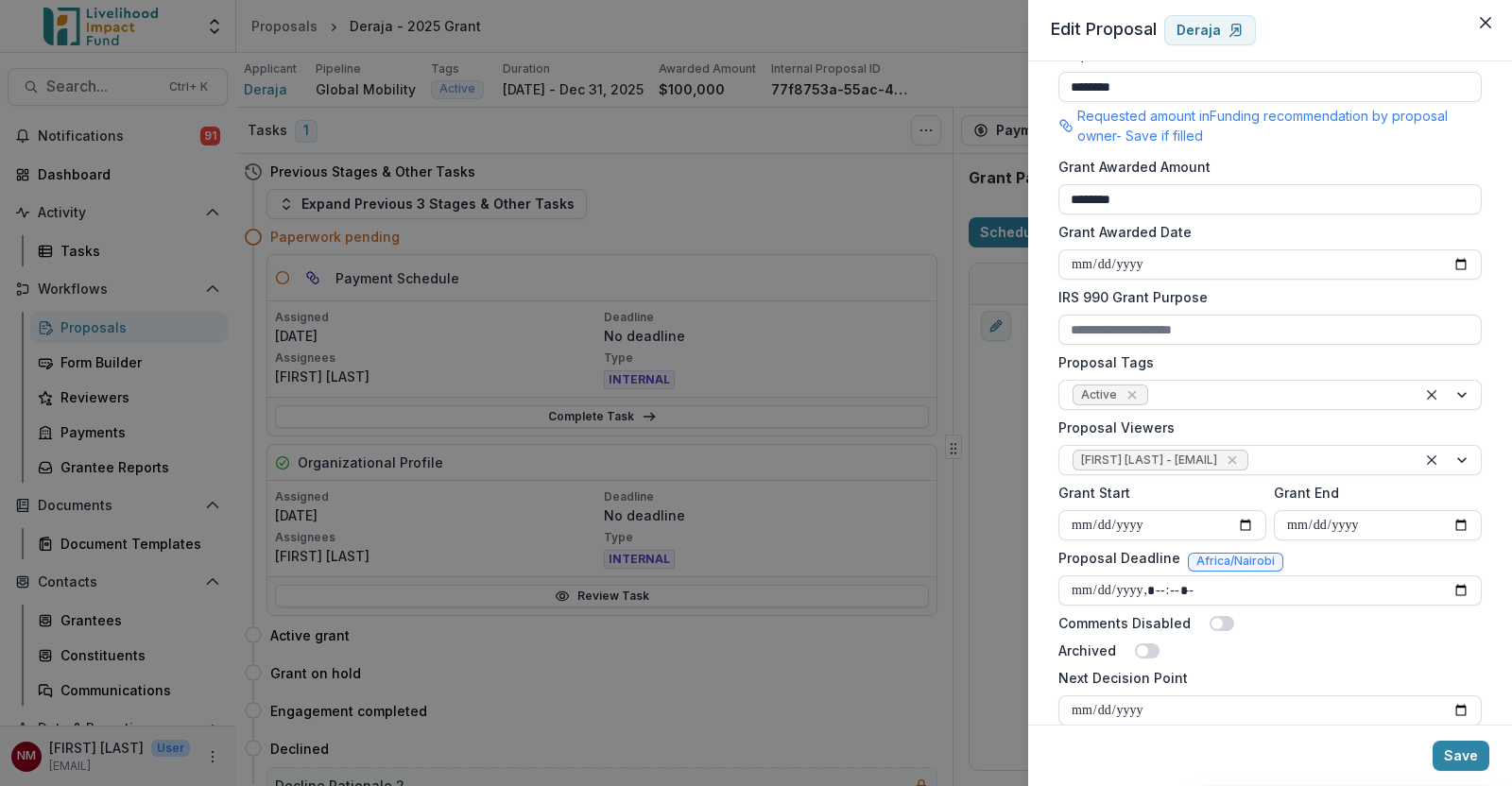 select on "****" 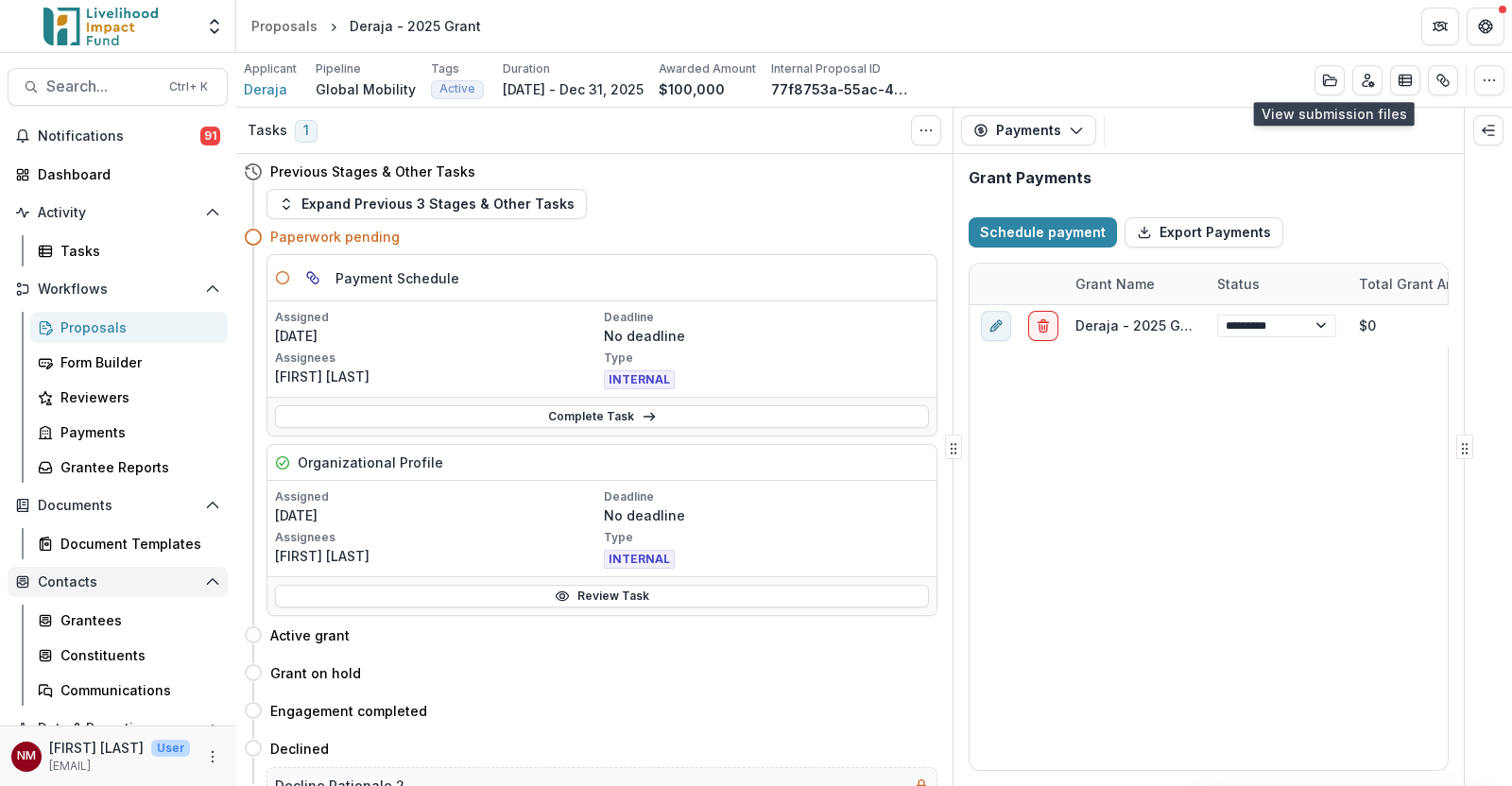 select on "****" 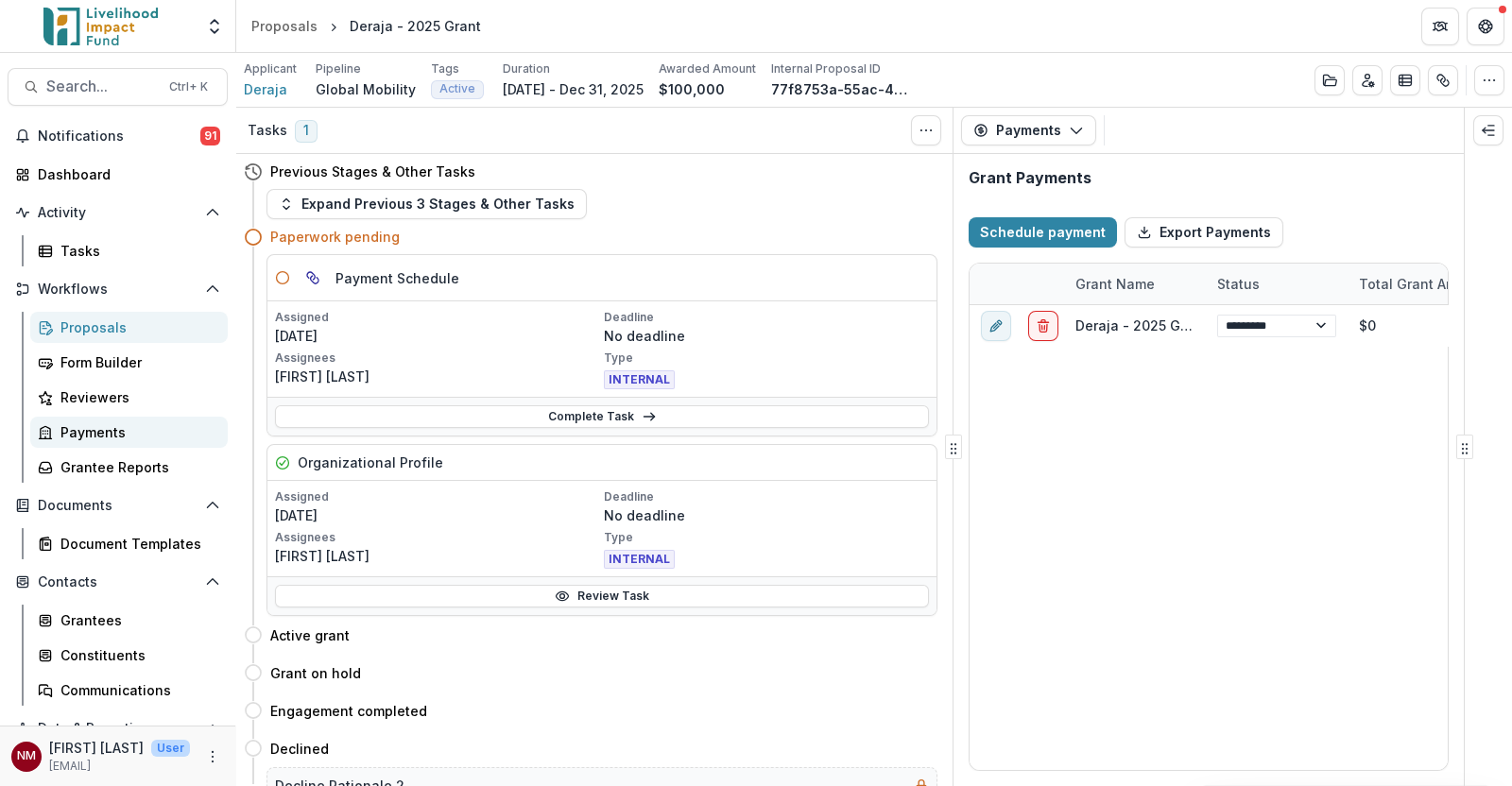 click on "Payments" at bounding box center [136, 432] 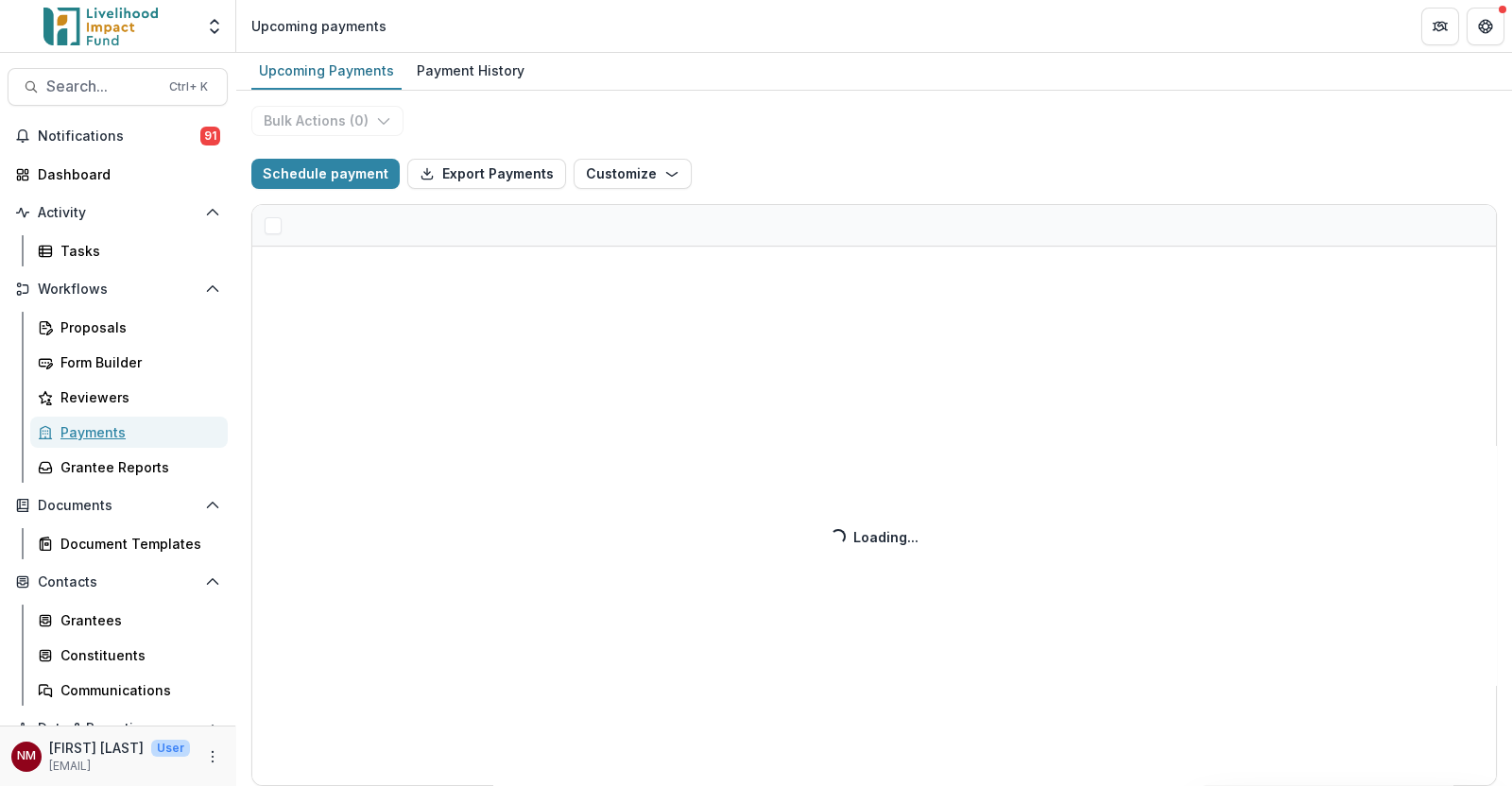 select on "******" 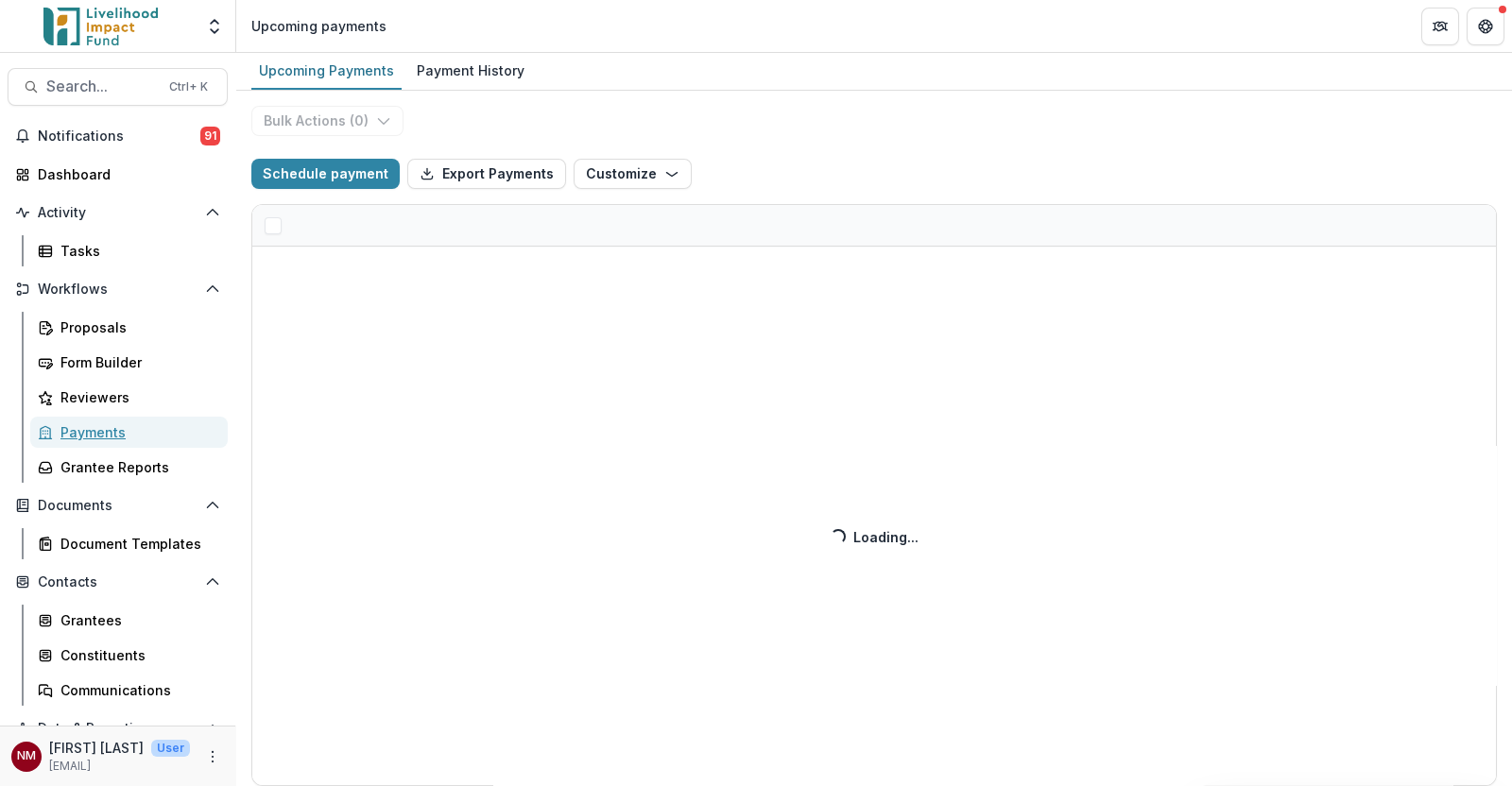 select on "******" 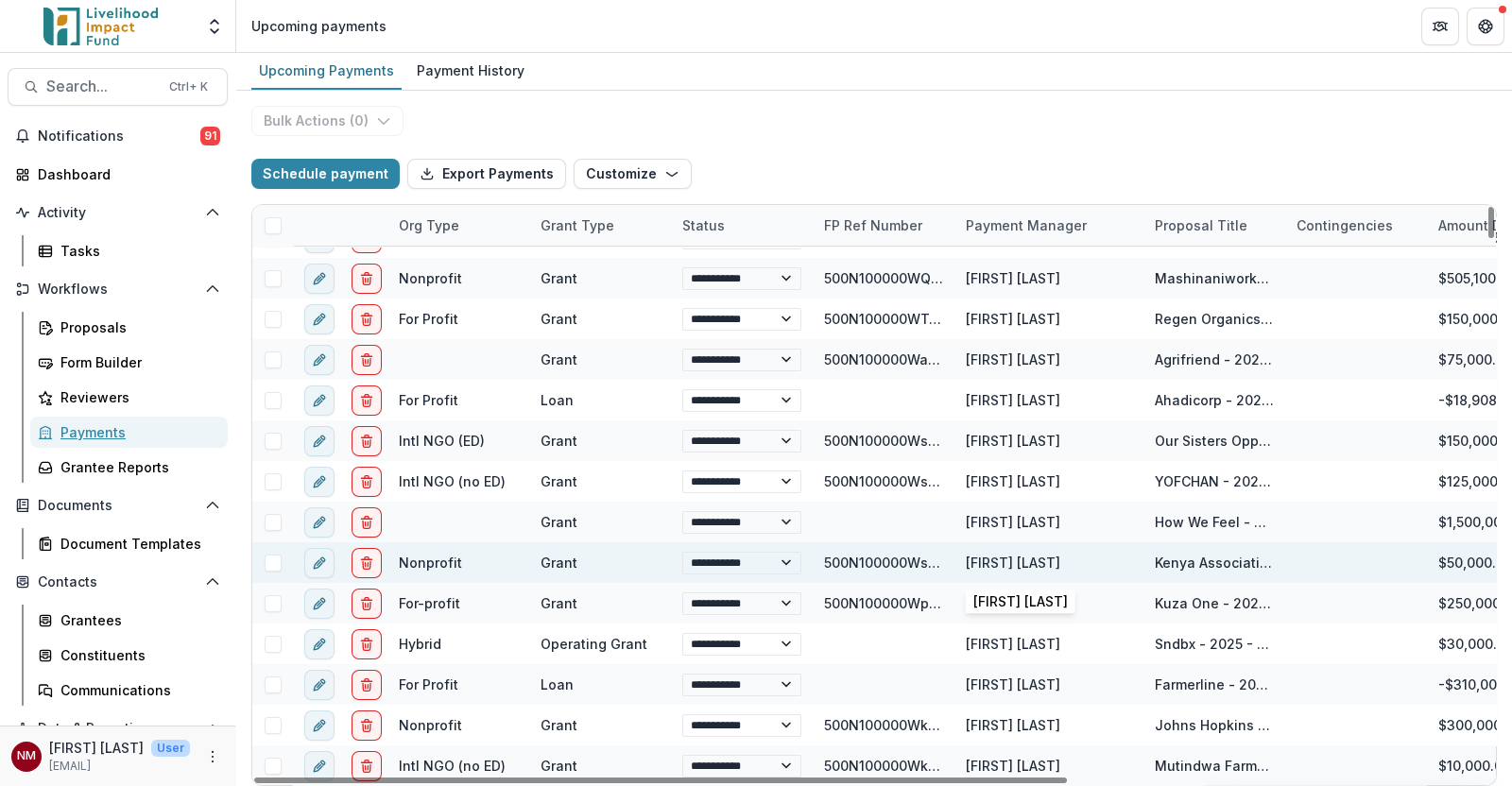 scroll, scrollTop: 471, scrollLeft: 0, axis: vertical 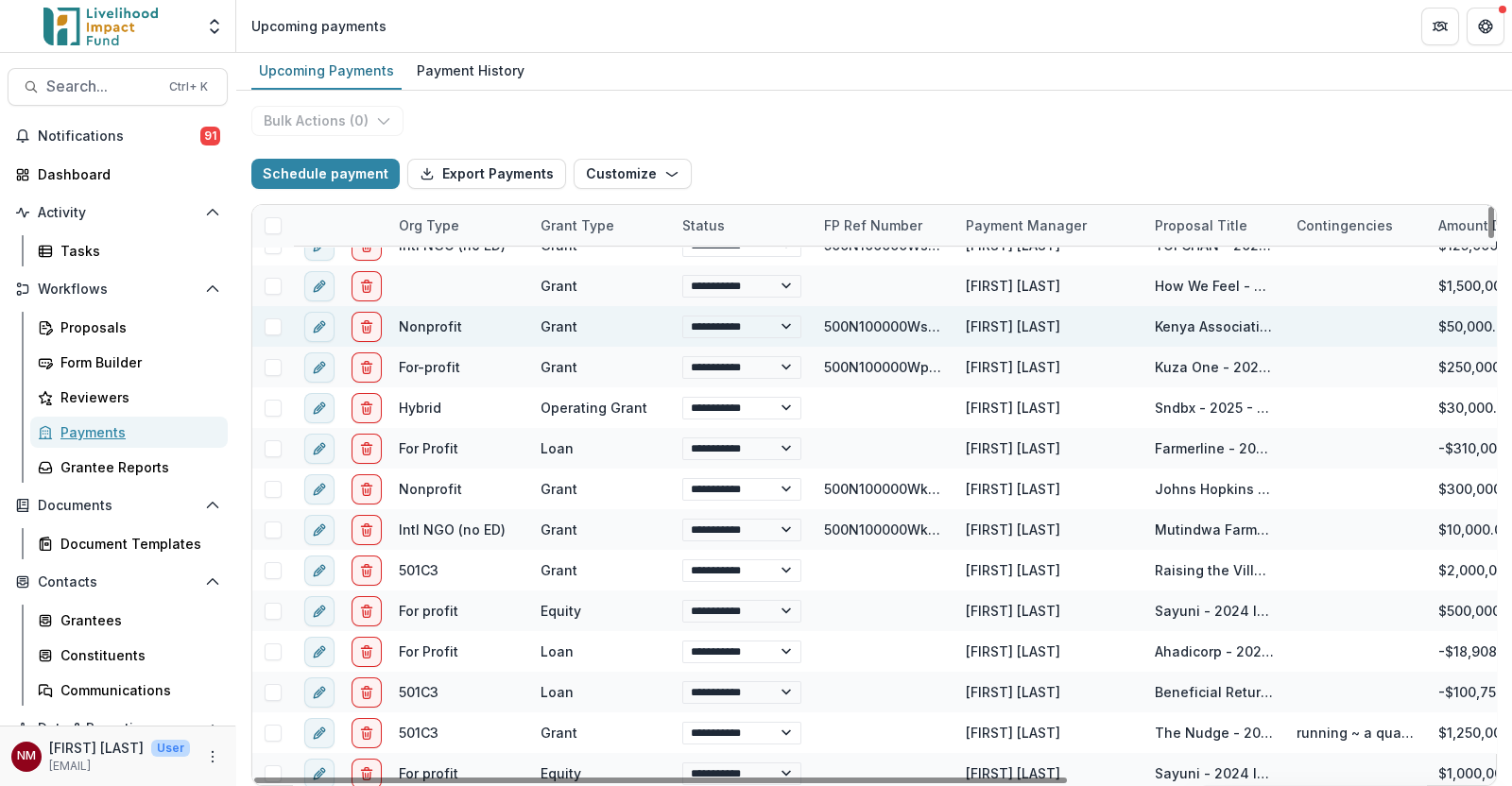select on "******" 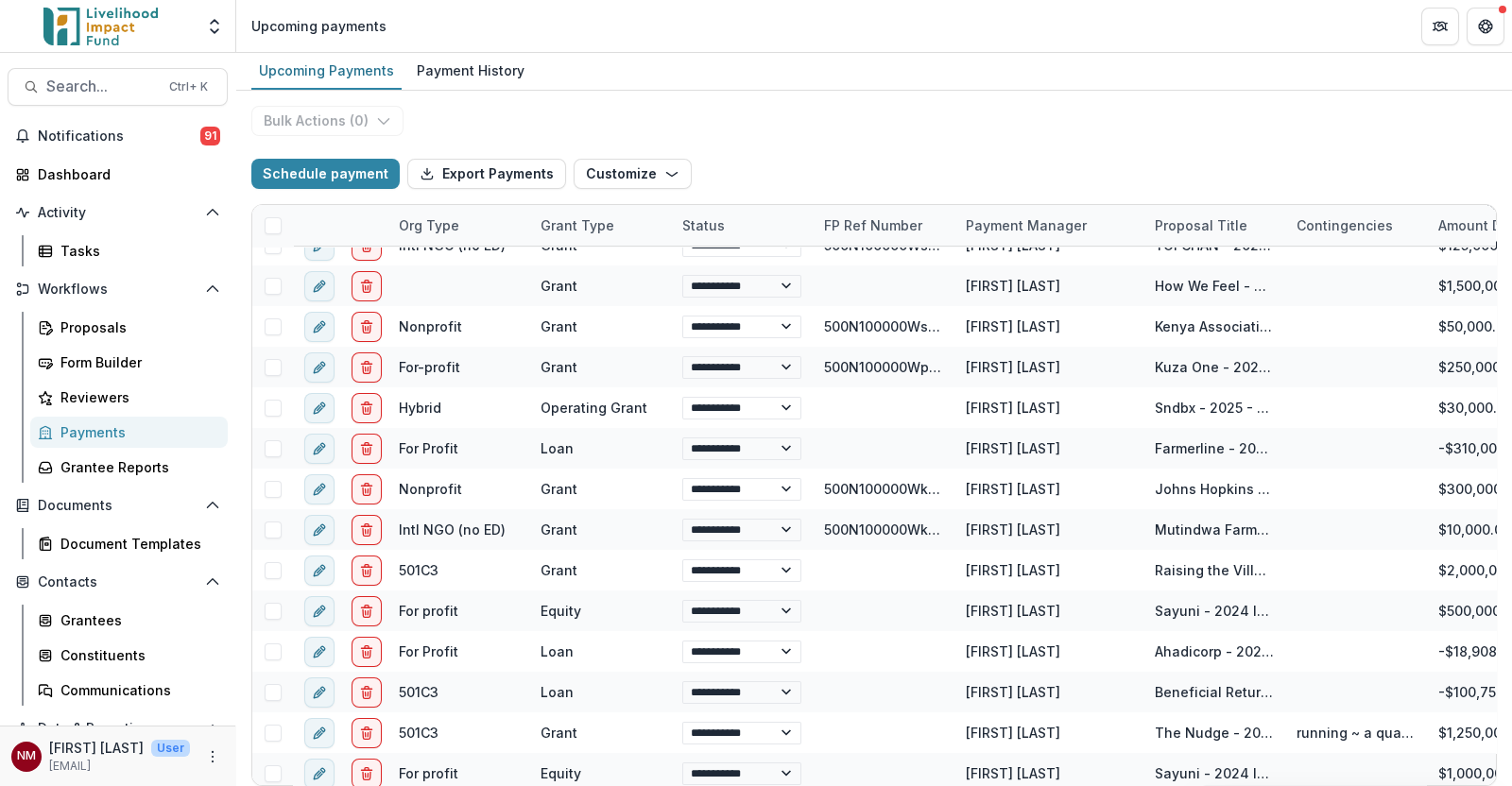 select on "******" 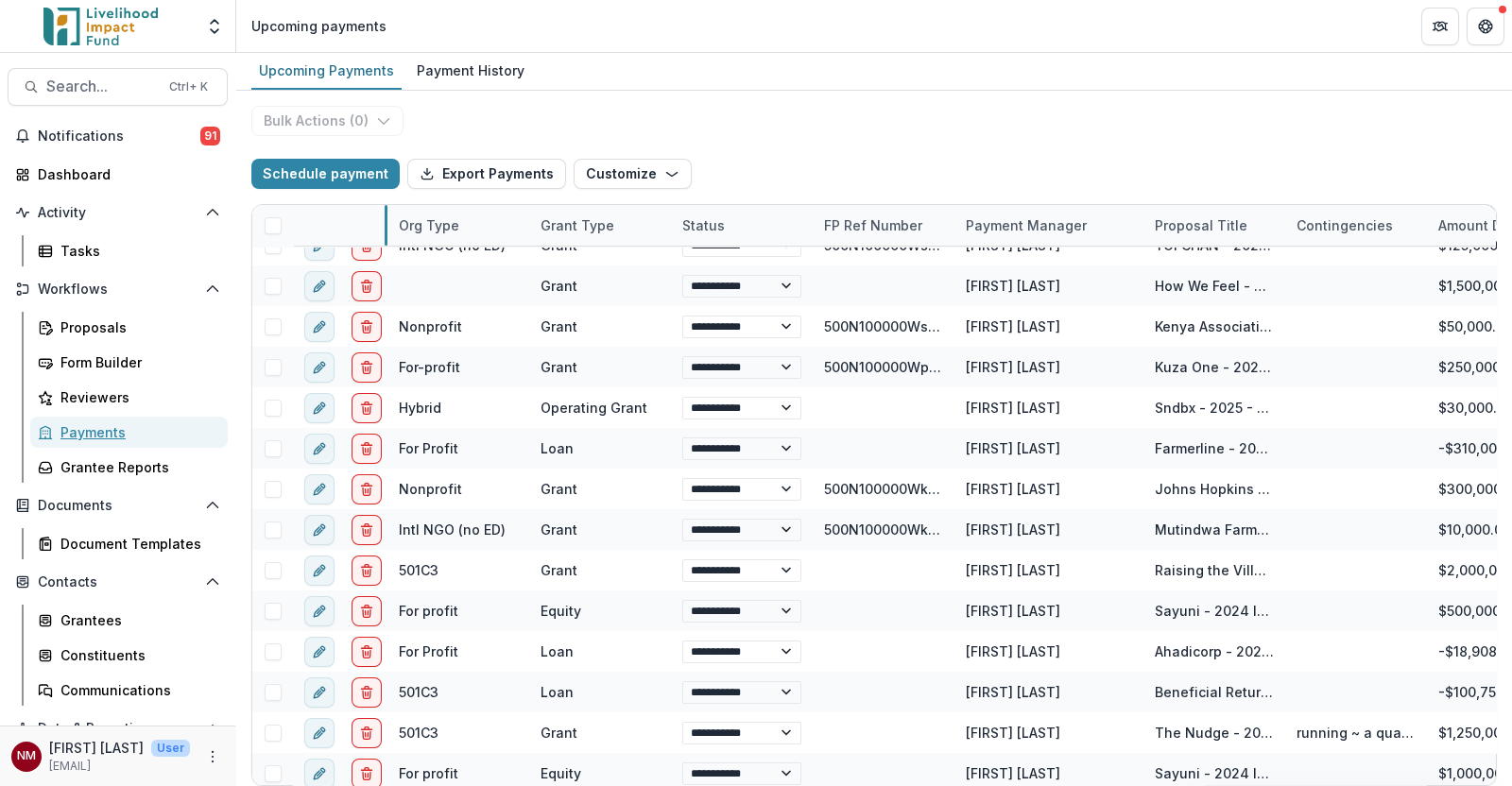 select on "******" 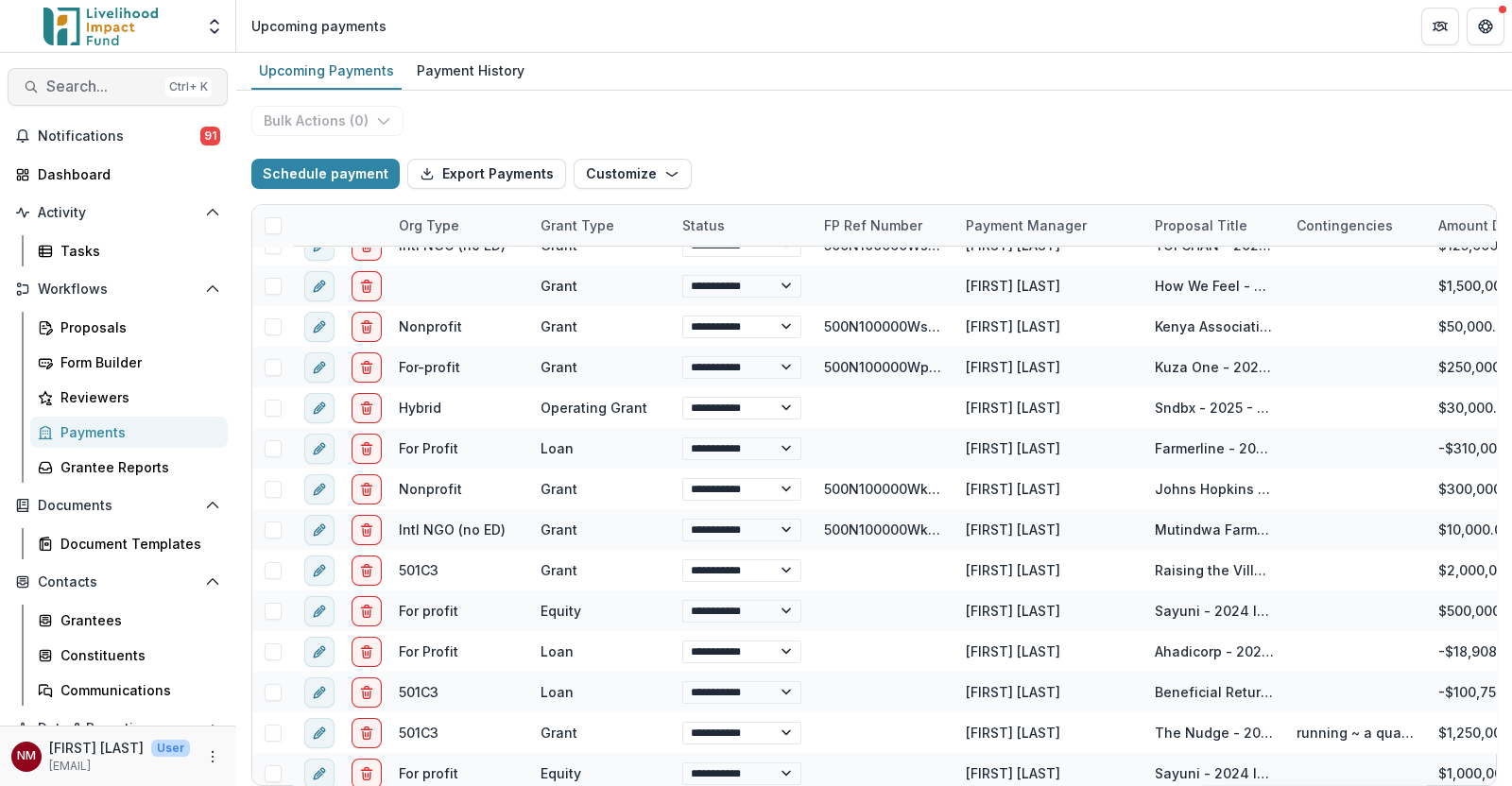 click on "Search..." at bounding box center [102, 86] 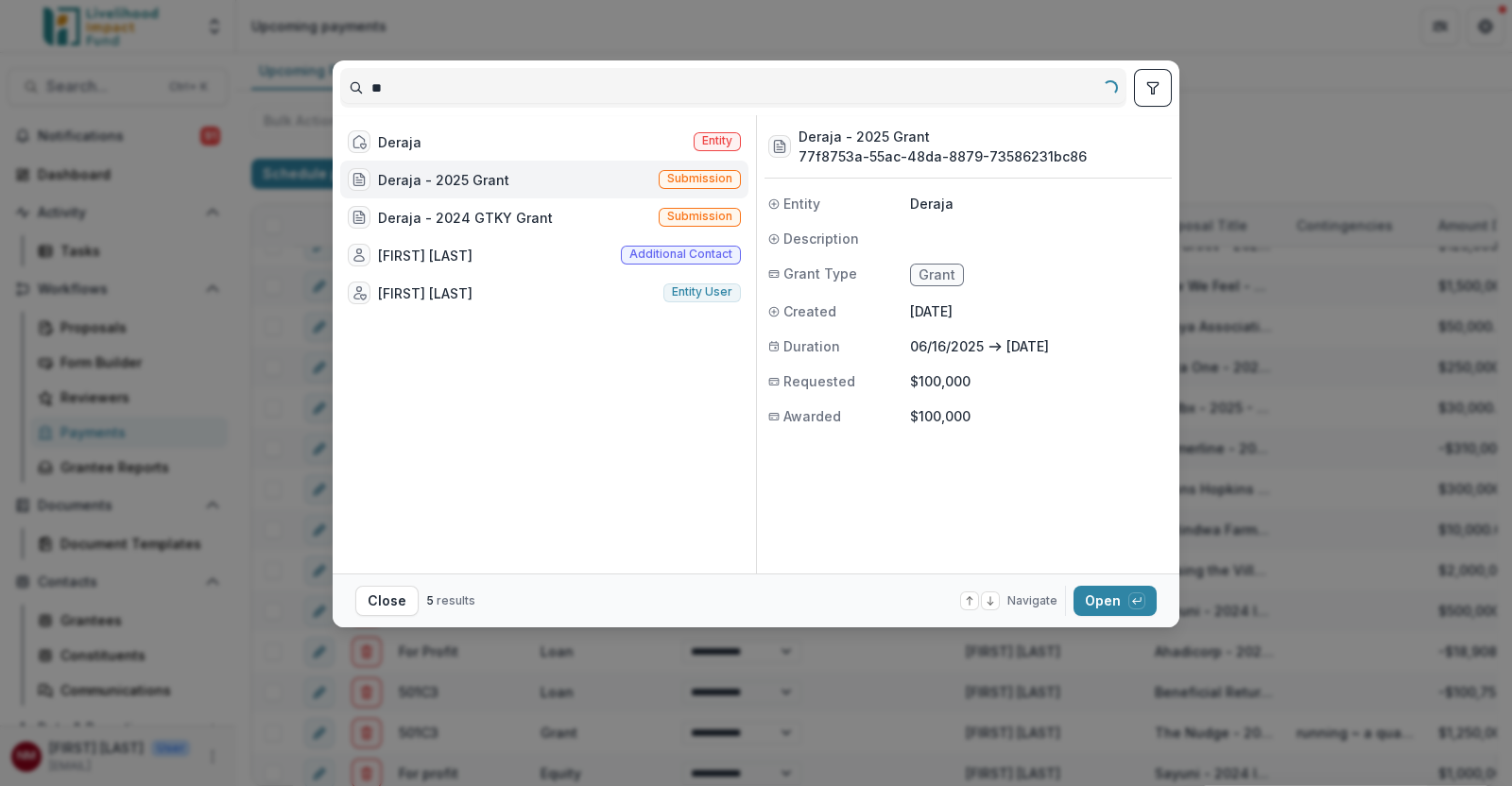 type on "*" 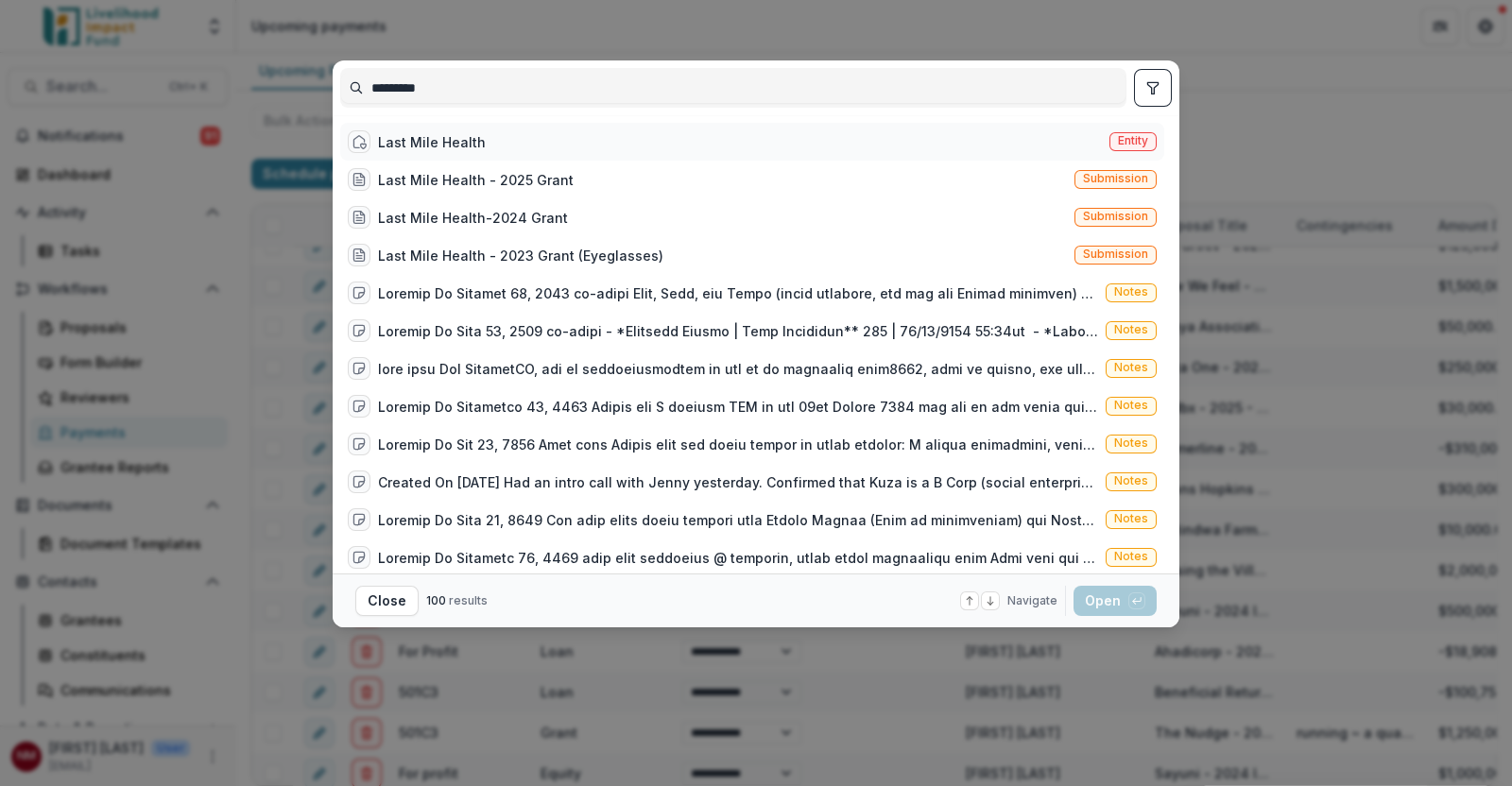 type on "*********" 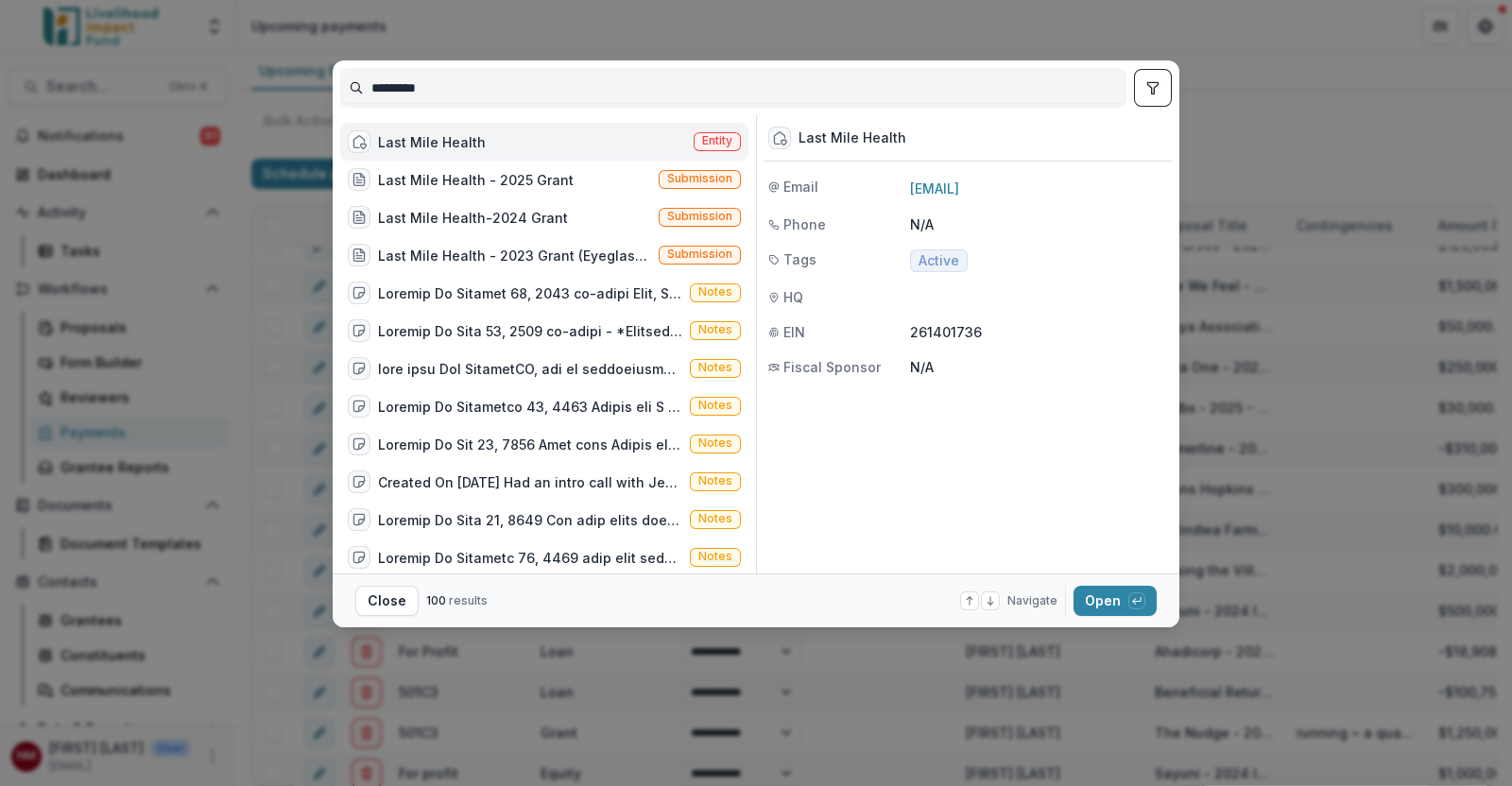 click on "Last Mile Health Entity" at bounding box center [544, 142] 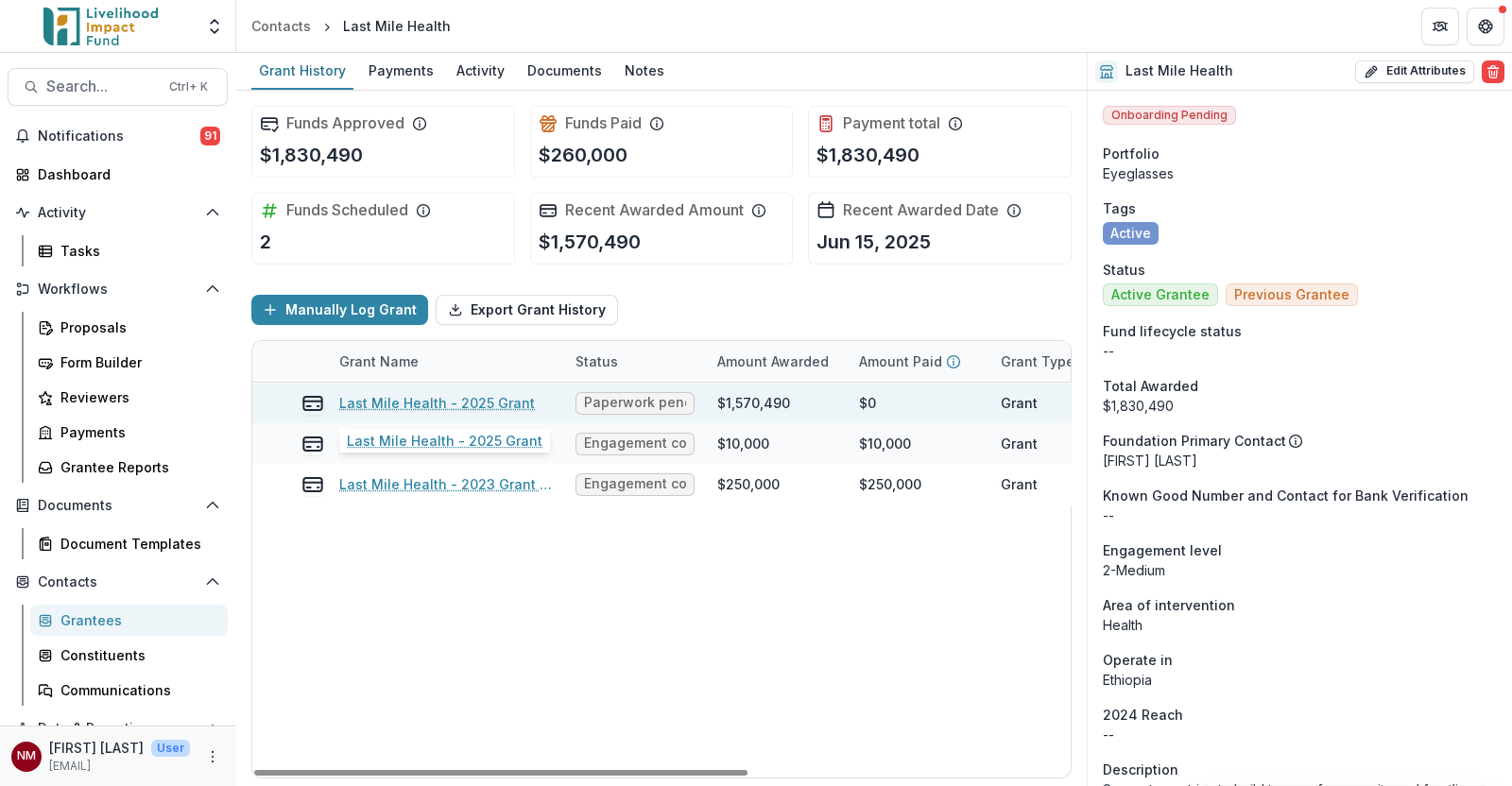 click on "Last Mile Health - 2025 Grant" at bounding box center (446, 402) 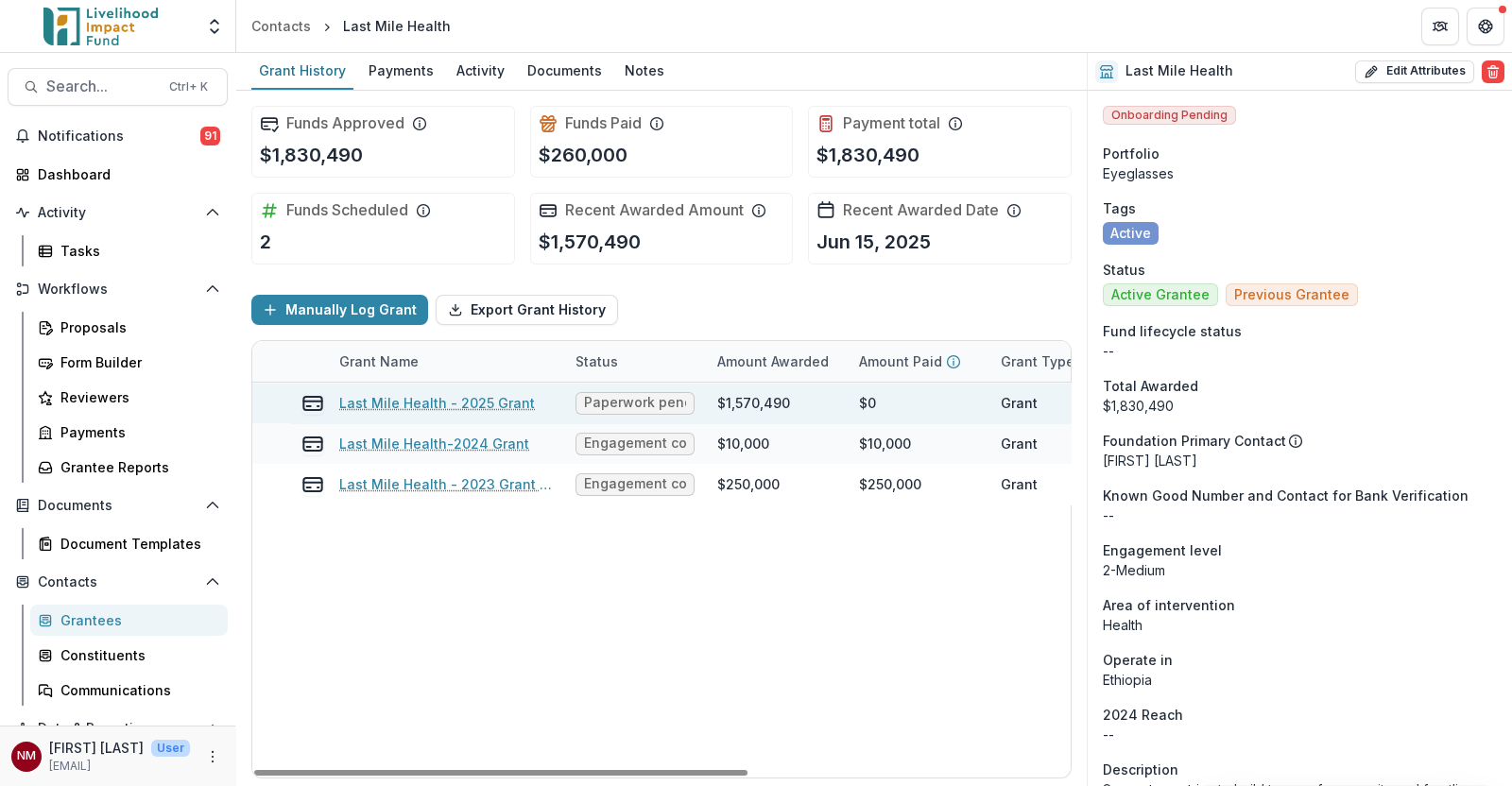 click on "Last Mile Health - 2025 Grant" at bounding box center (437, 402) 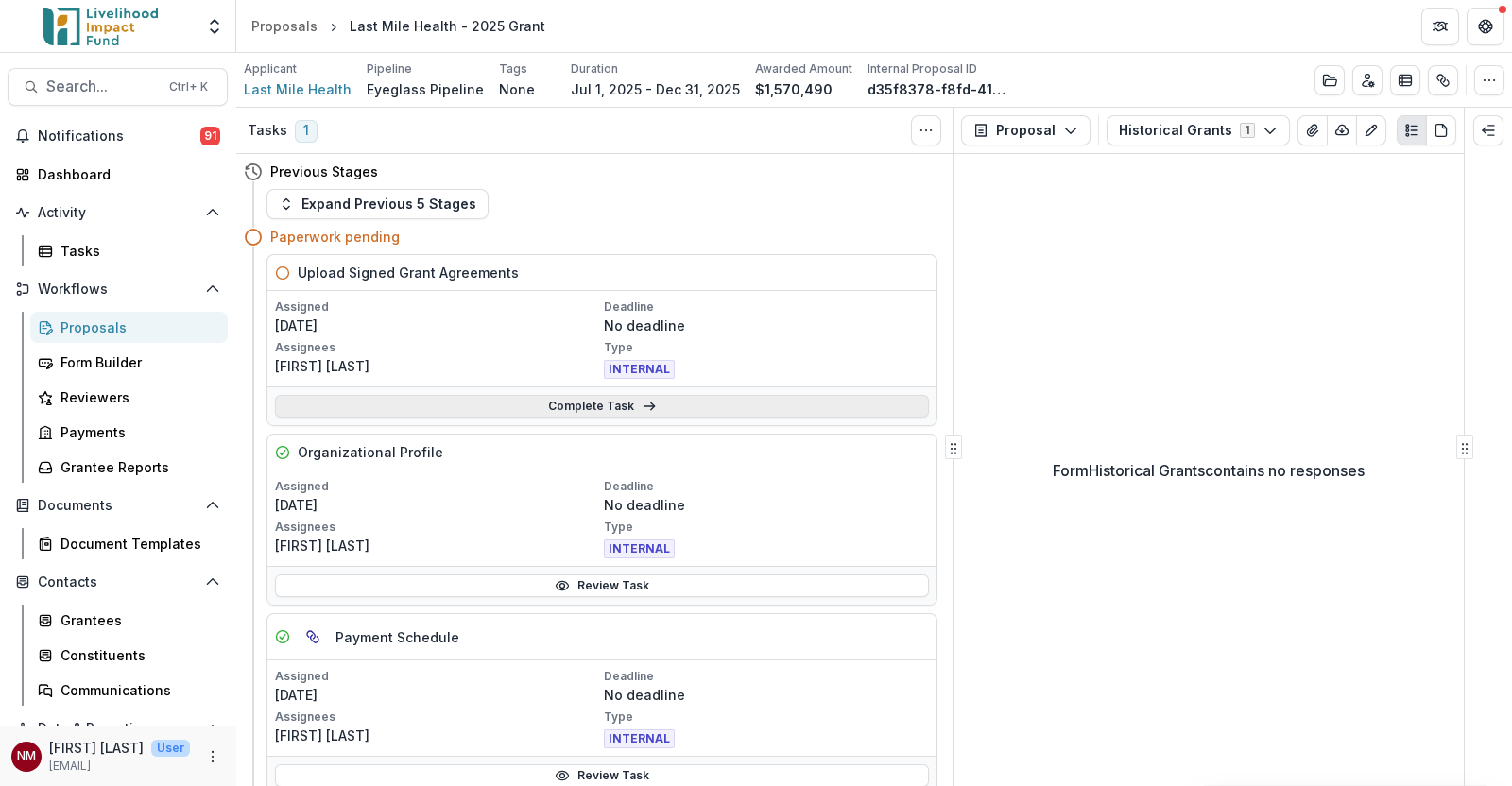 click on "Complete Task" at bounding box center [602, 406] 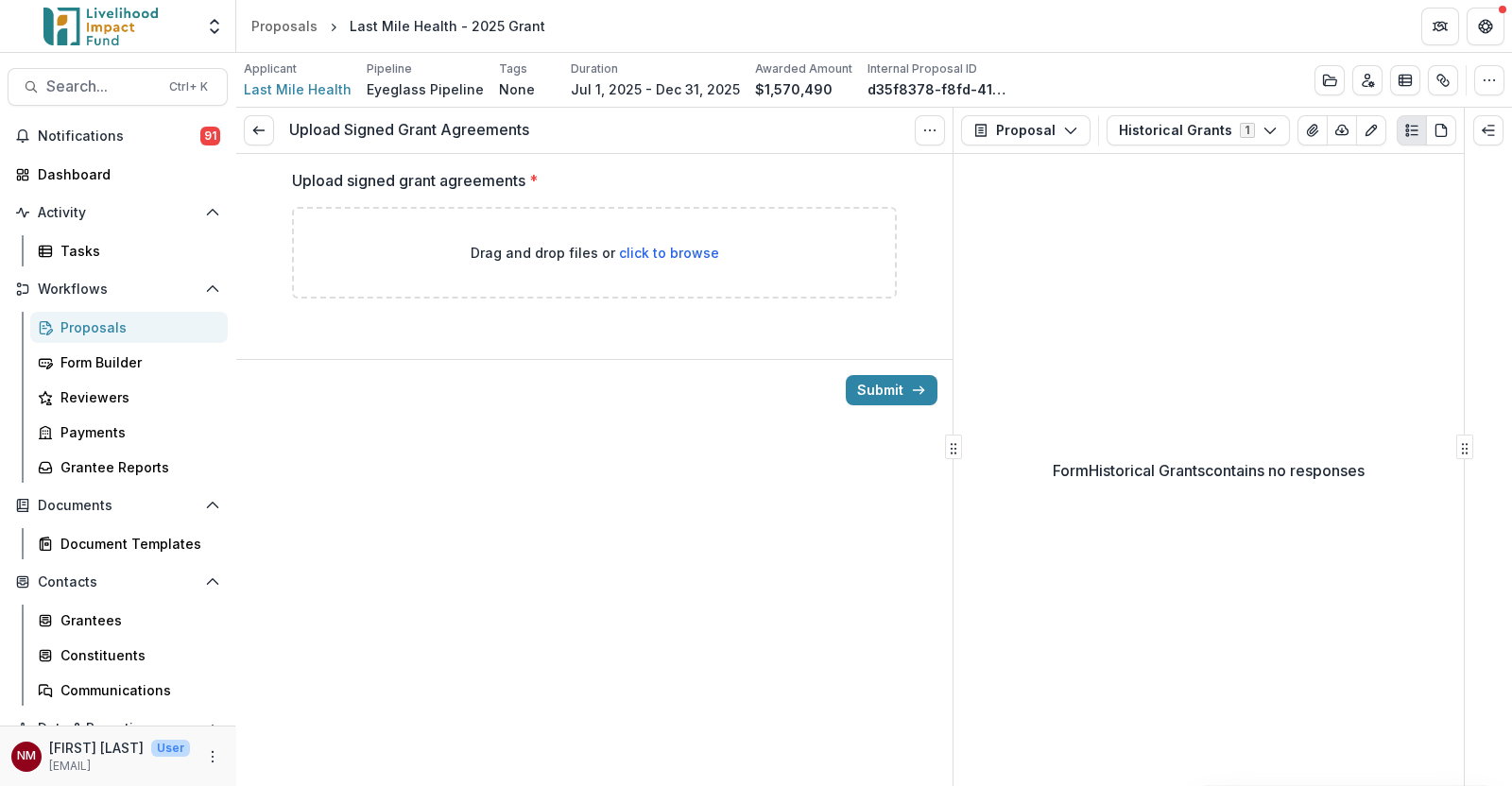 click on "click to browse" at bounding box center (669, 252) 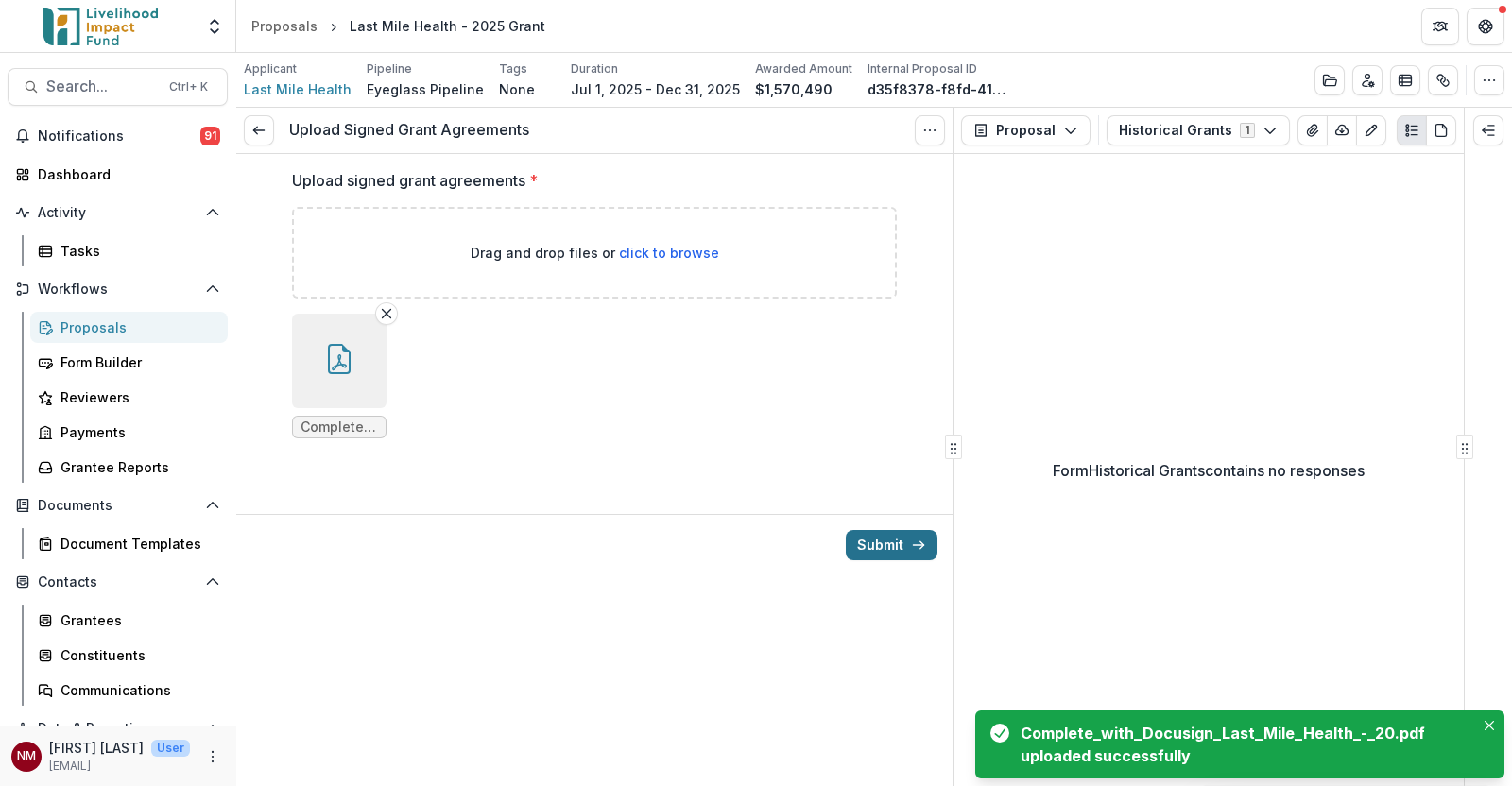 click on "Submit" at bounding box center [891, 545] 